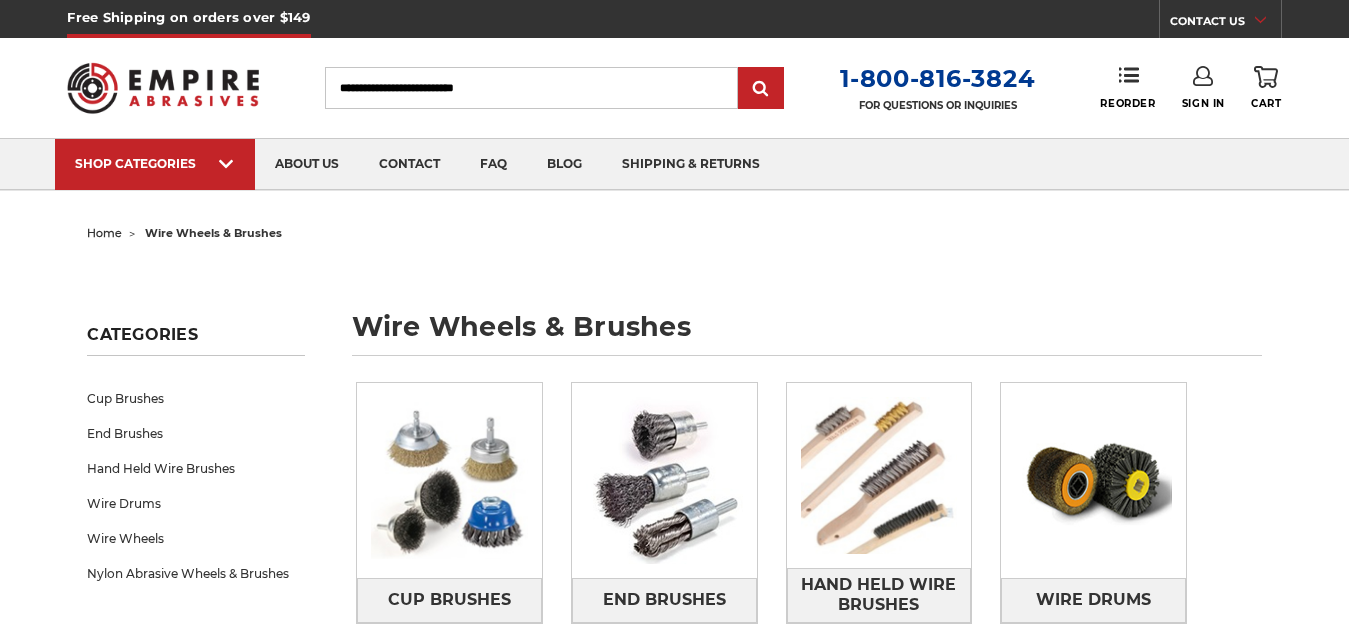 scroll, scrollTop: 0, scrollLeft: 0, axis: both 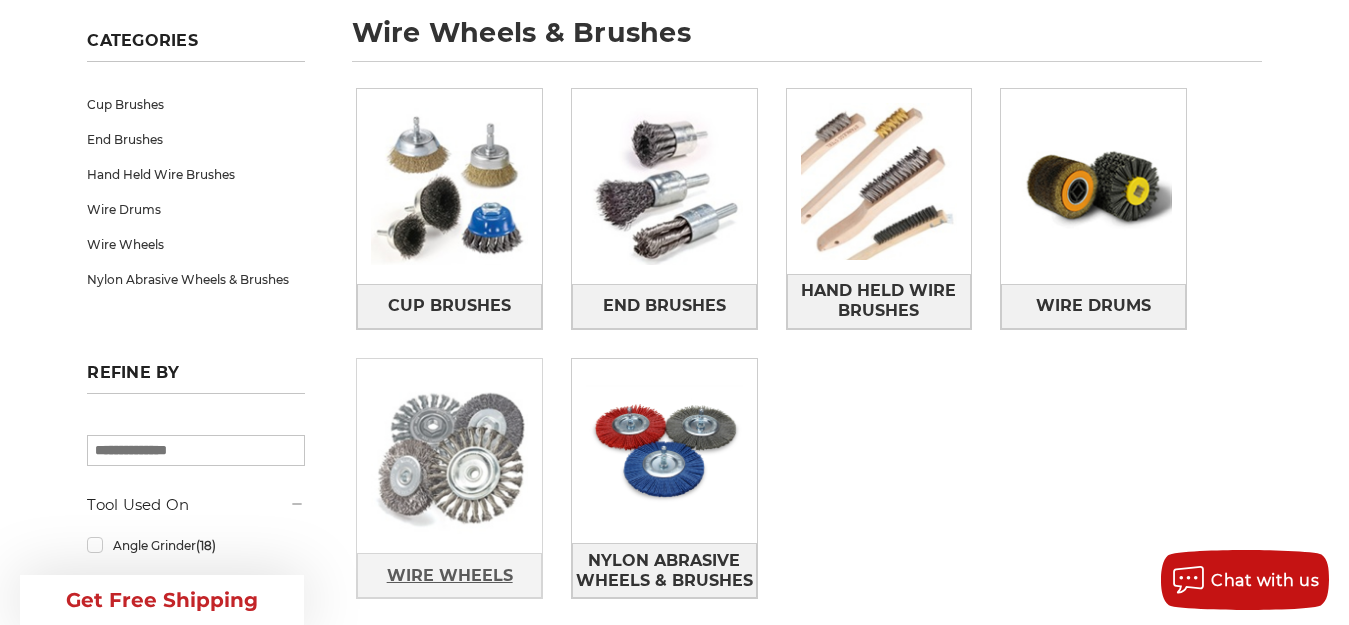 click on "Wire Wheels" at bounding box center [450, 576] 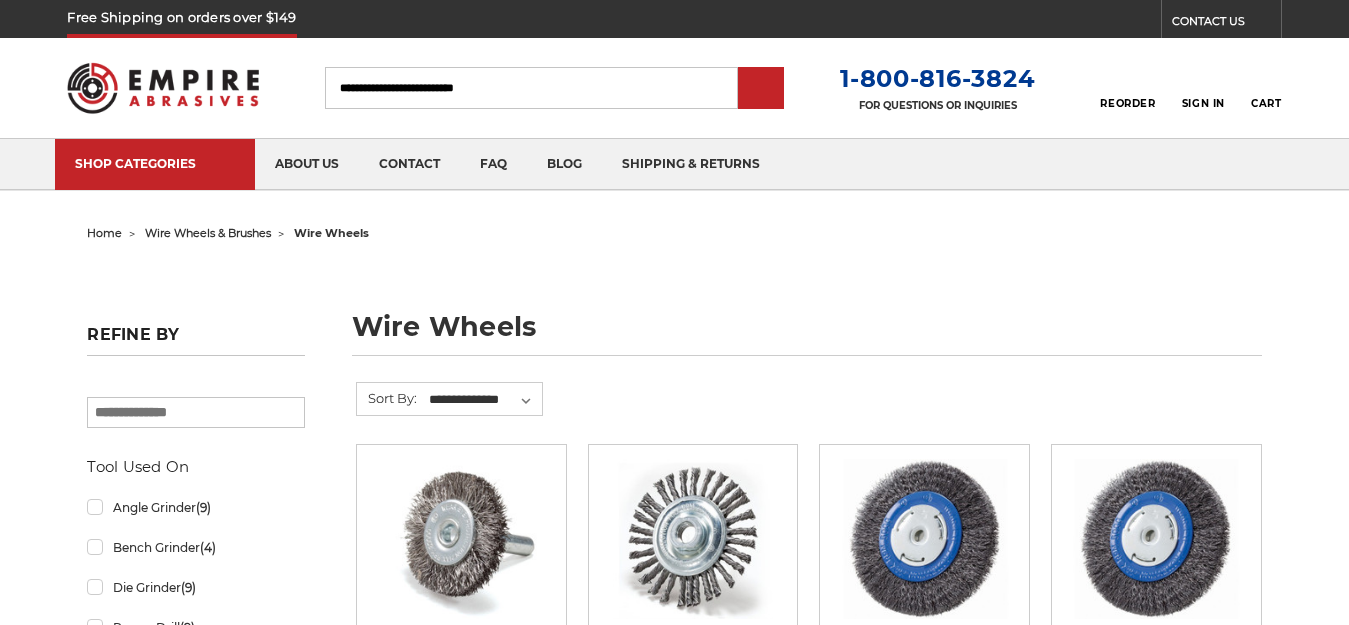 scroll, scrollTop: 0, scrollLeft: 0, axis: both 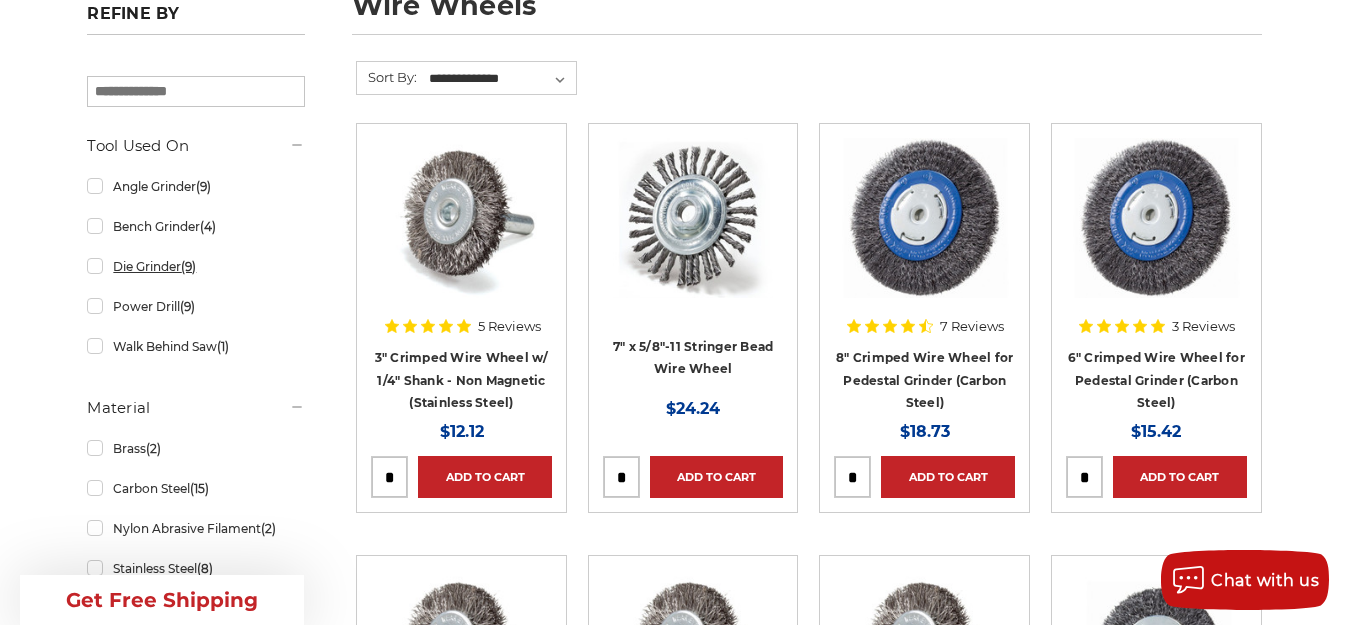 click on "Die Grinder
(9)" at bounding box center (196, 266) 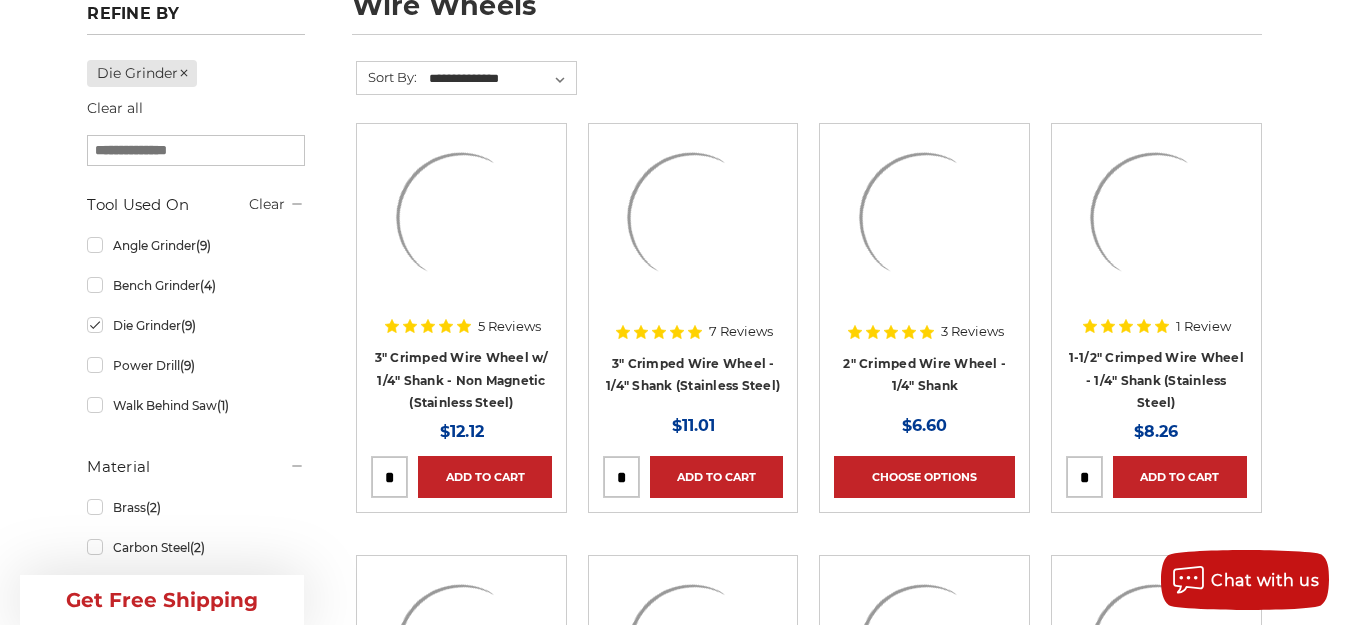 scroll, scrollTop: 0, scrollLeft: 0, axis: both 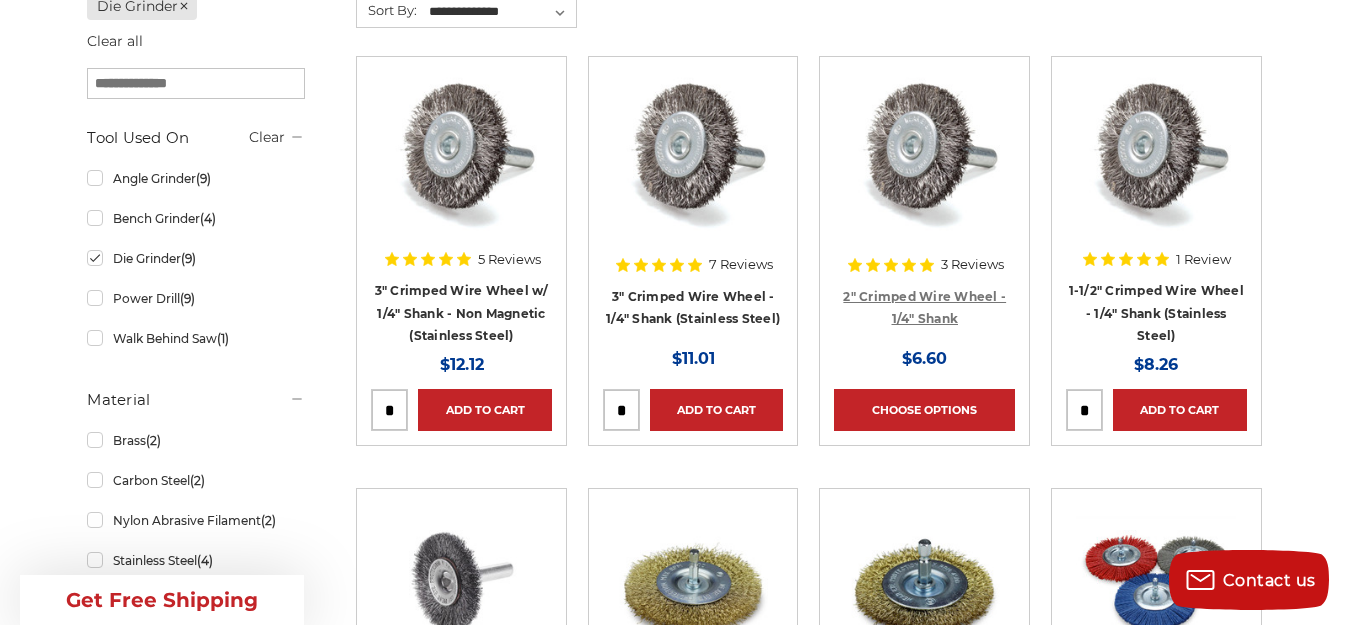 click on "2" Crimped Wire Wheel  - 1/4" Shank" at bounding box center (924, 308) 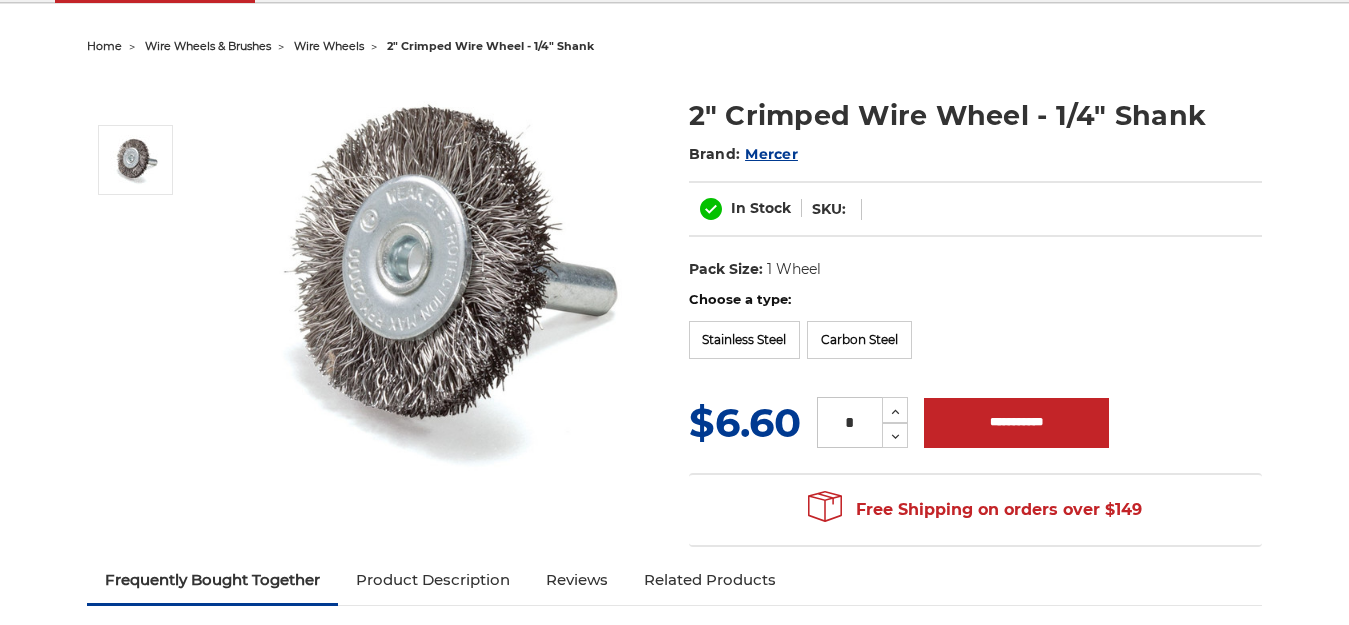 scroll, scrollTop: 227, scrollLeft: 0, axis: vertical 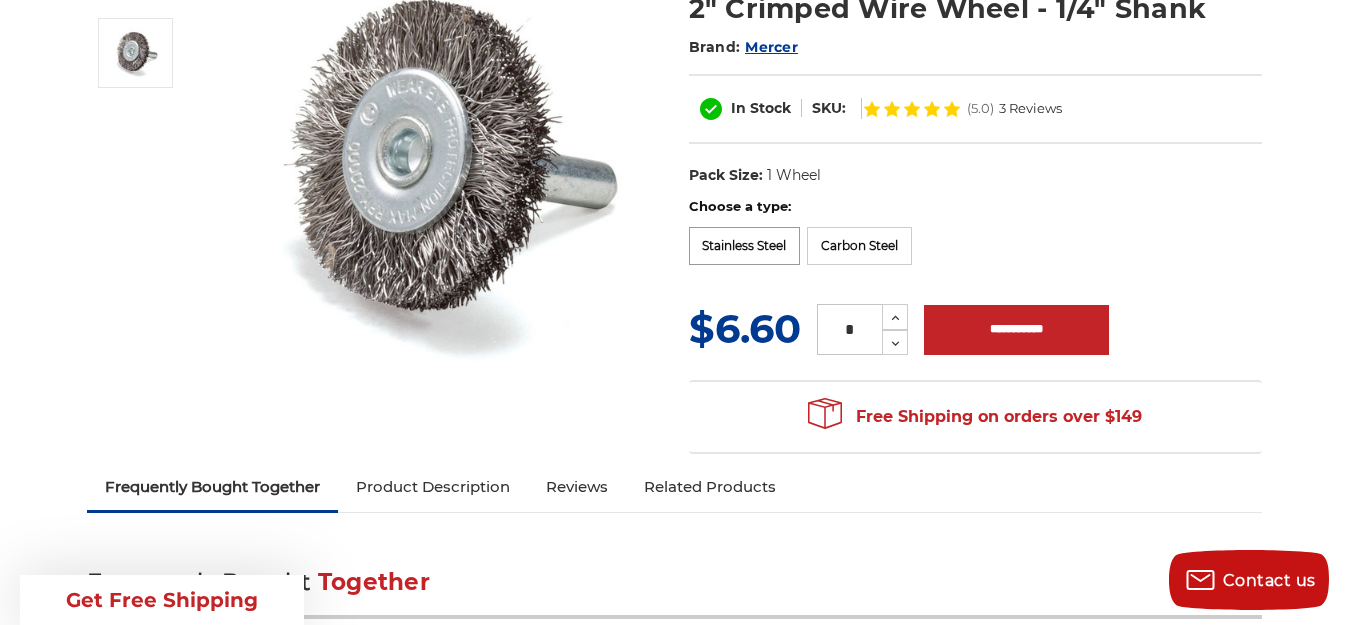 click on "Stainless Steel" at bounding box center [745, 246] 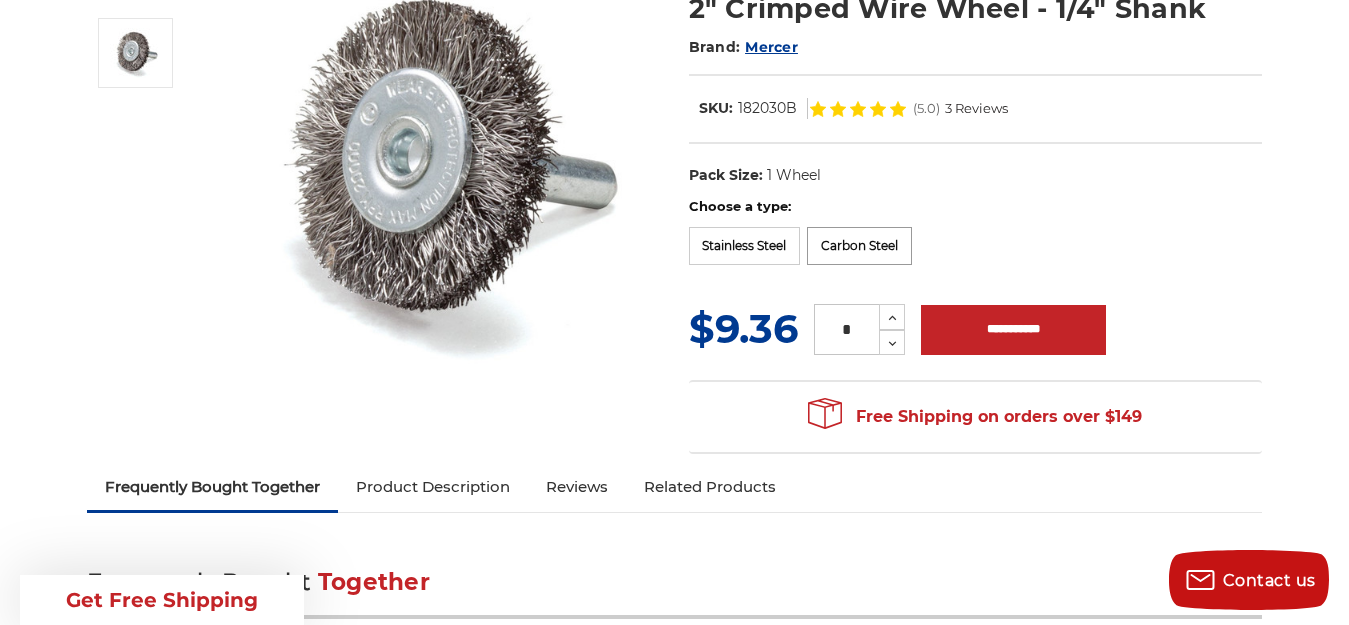 click on "Carbon Steel" at bounding box center (859, 246) 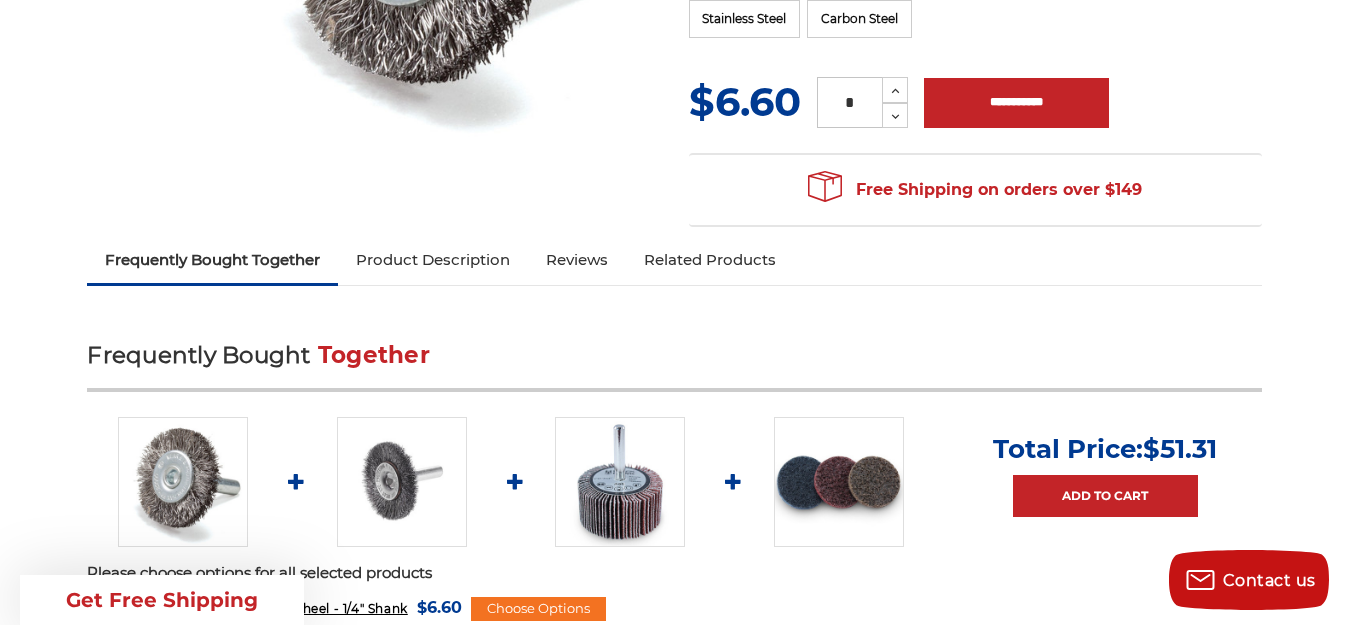 scroll, scrollTop: 601, scrollLeft: 0, axis: vertical 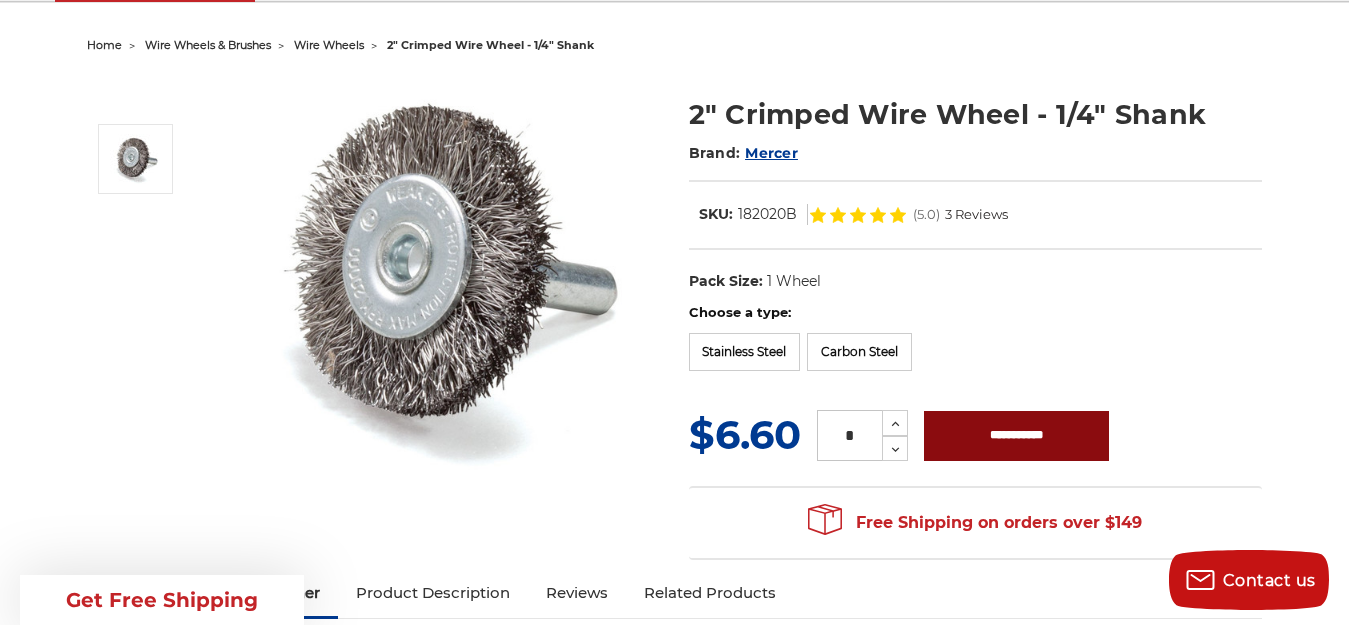 click on "**********" at bounding box center (1016, 436) 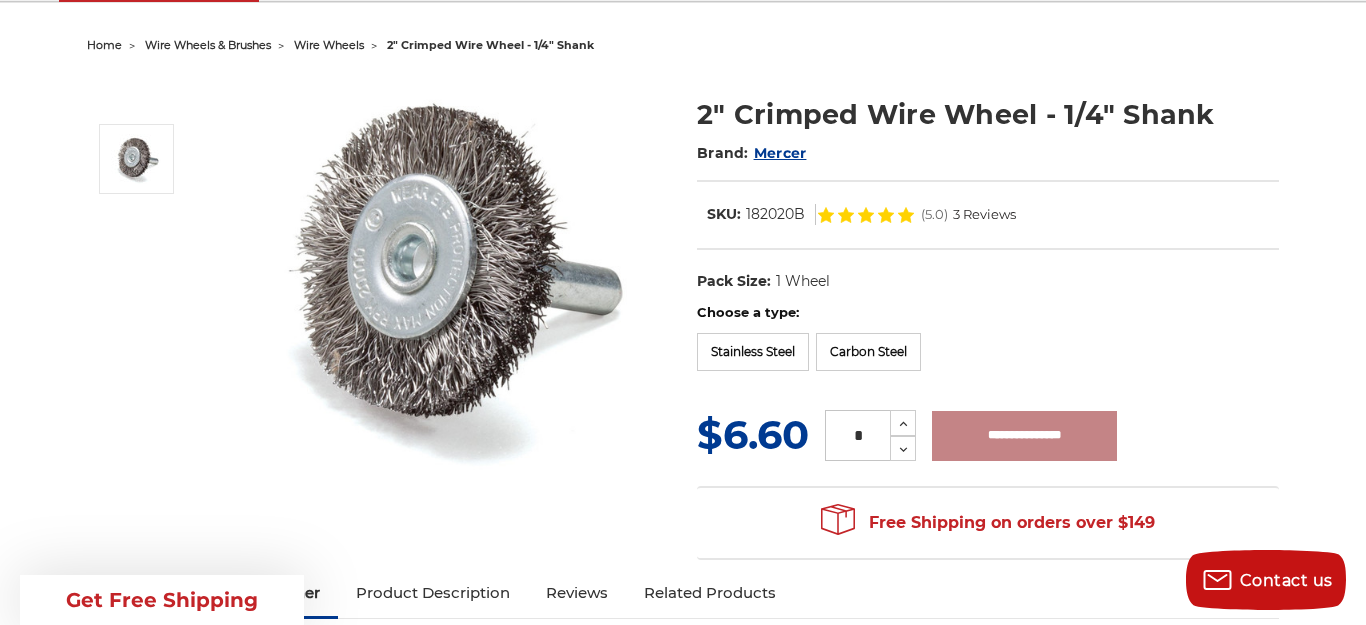 type on "**********" 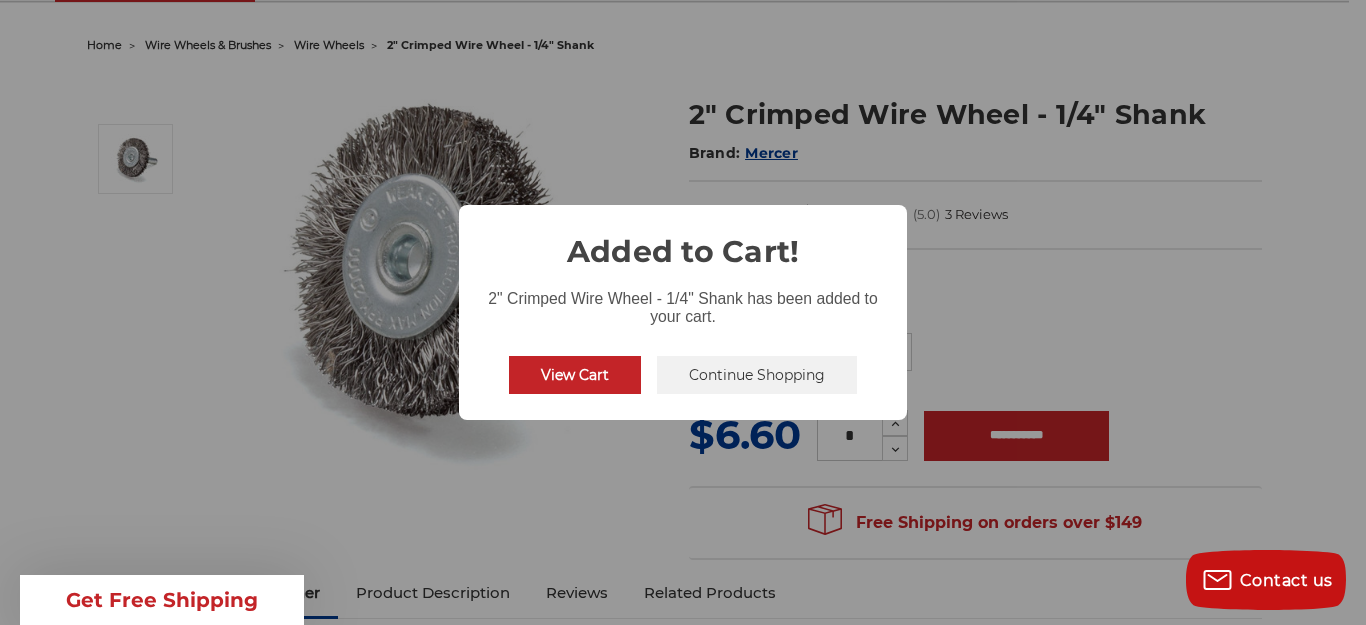 click on "Continue Shopping" at bounding box center (757, 375) 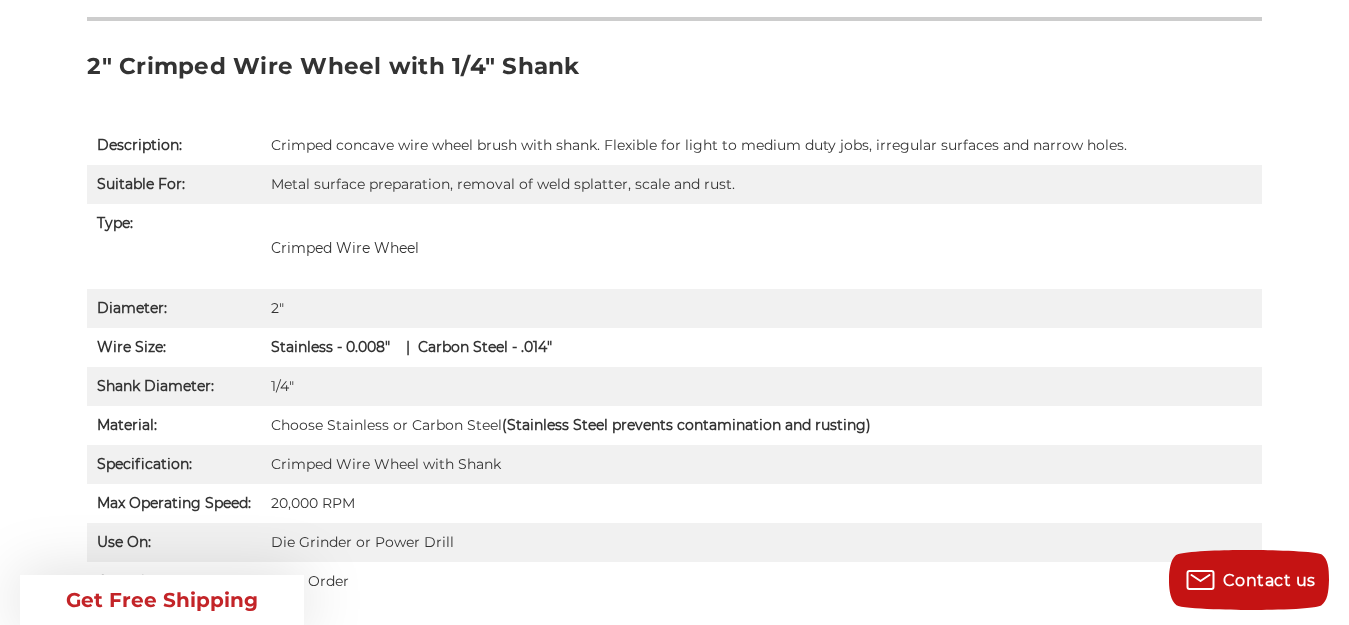 scroll, scrollTop: 1337, scrollLeft: 0, axis: vertical 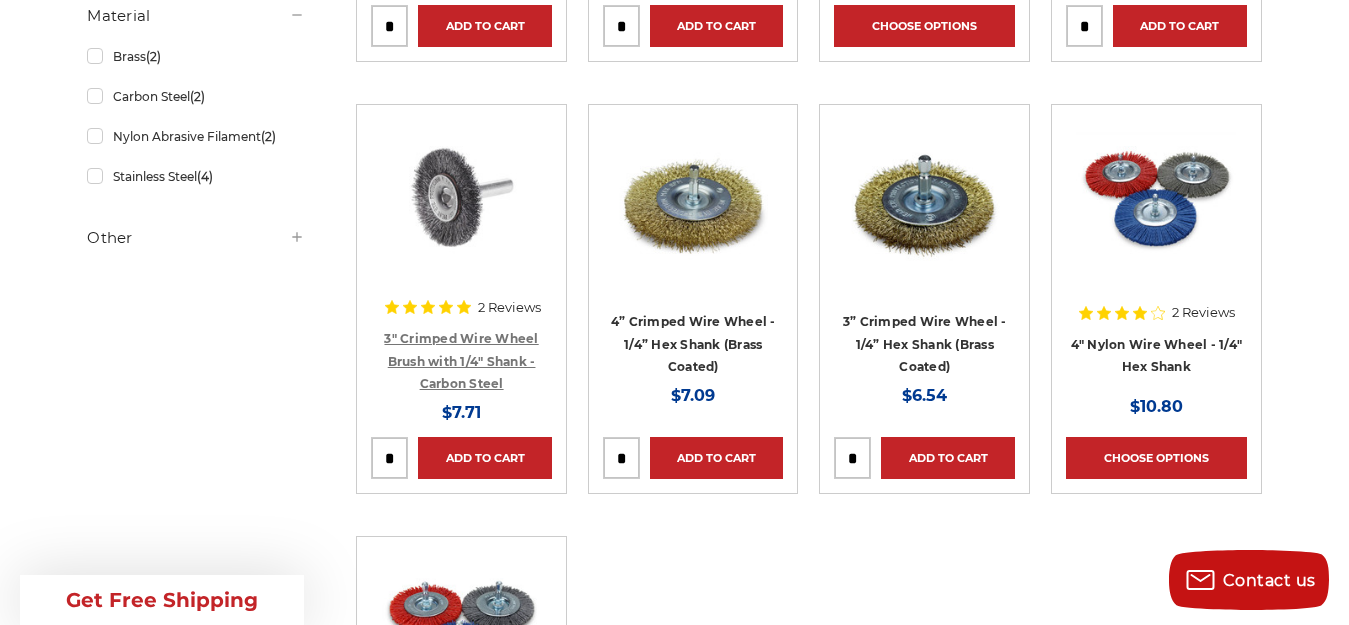 click on "3" Crimped Wire Wheel Brush with 1/4" Shank - Carbon Steel" at bounding box center (461, 361) 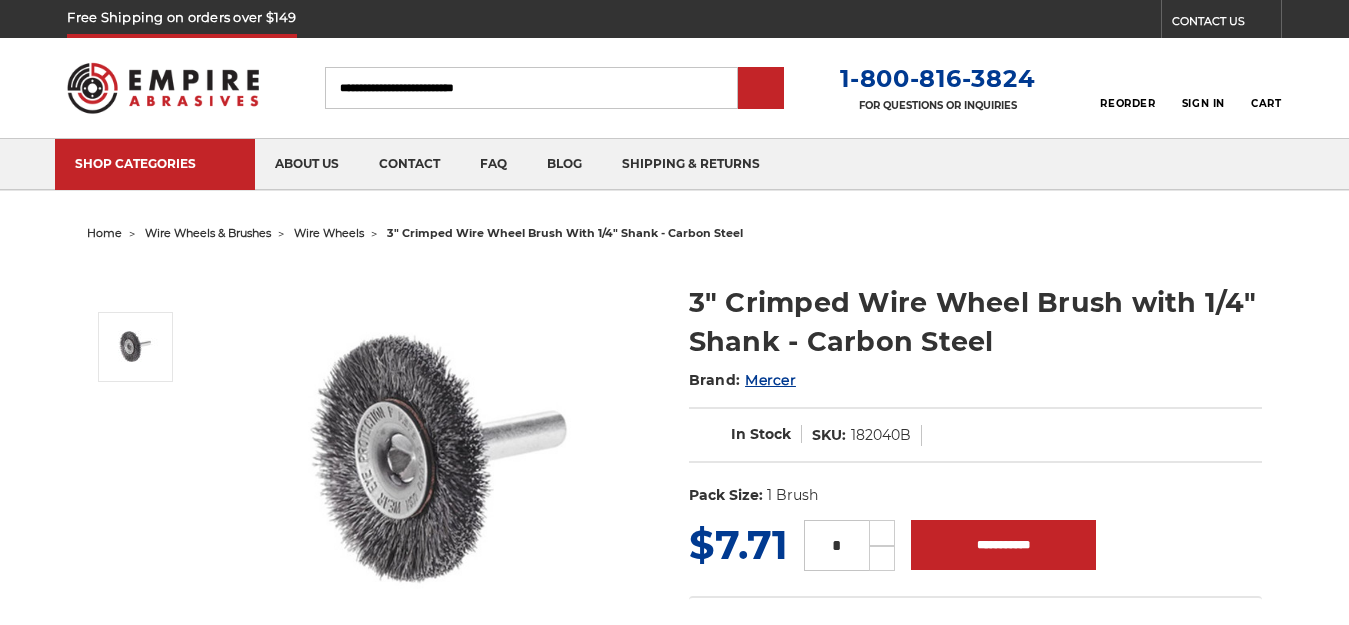scroll, scrollTop: 0, scrollLeft: 0, axis: both 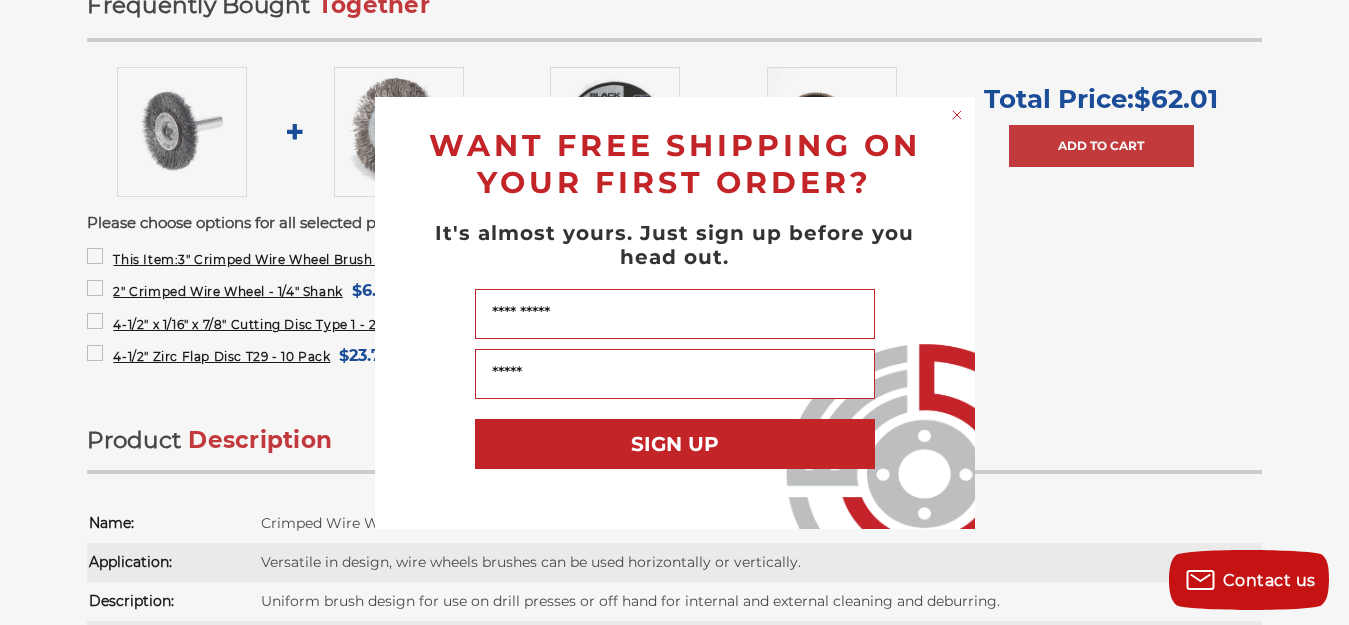 click 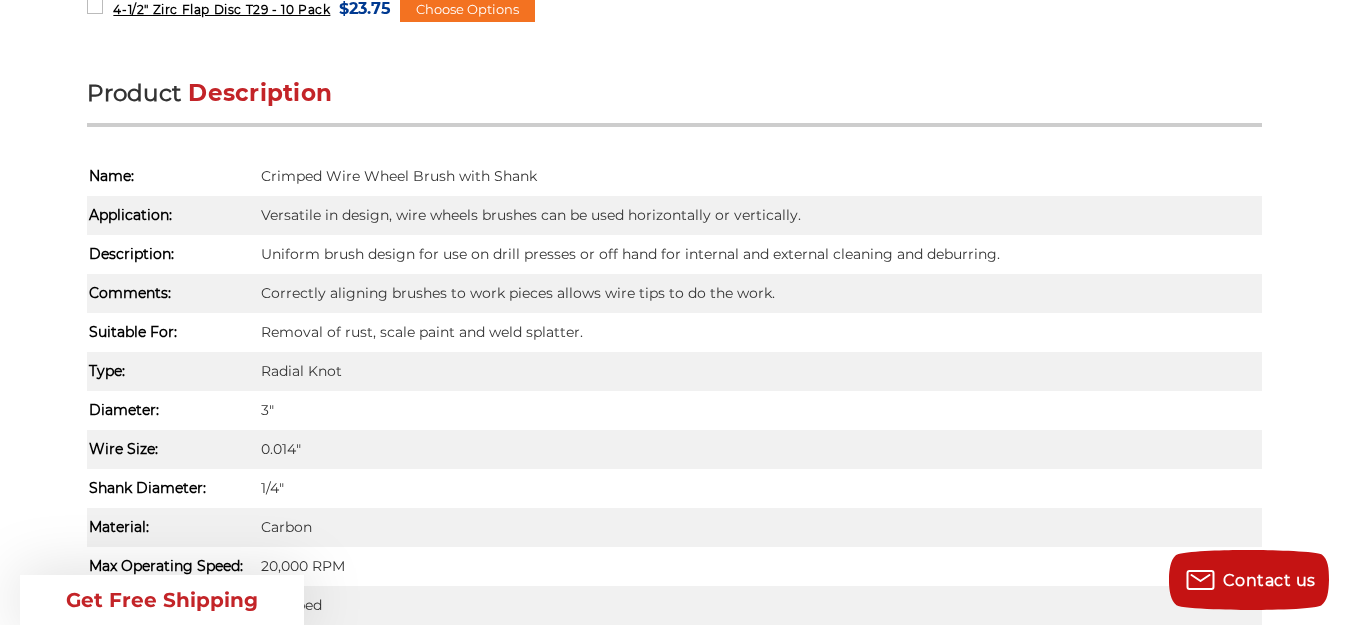 scroll, scrollTop: 1216, scrollLeft: 0, axis: vertical 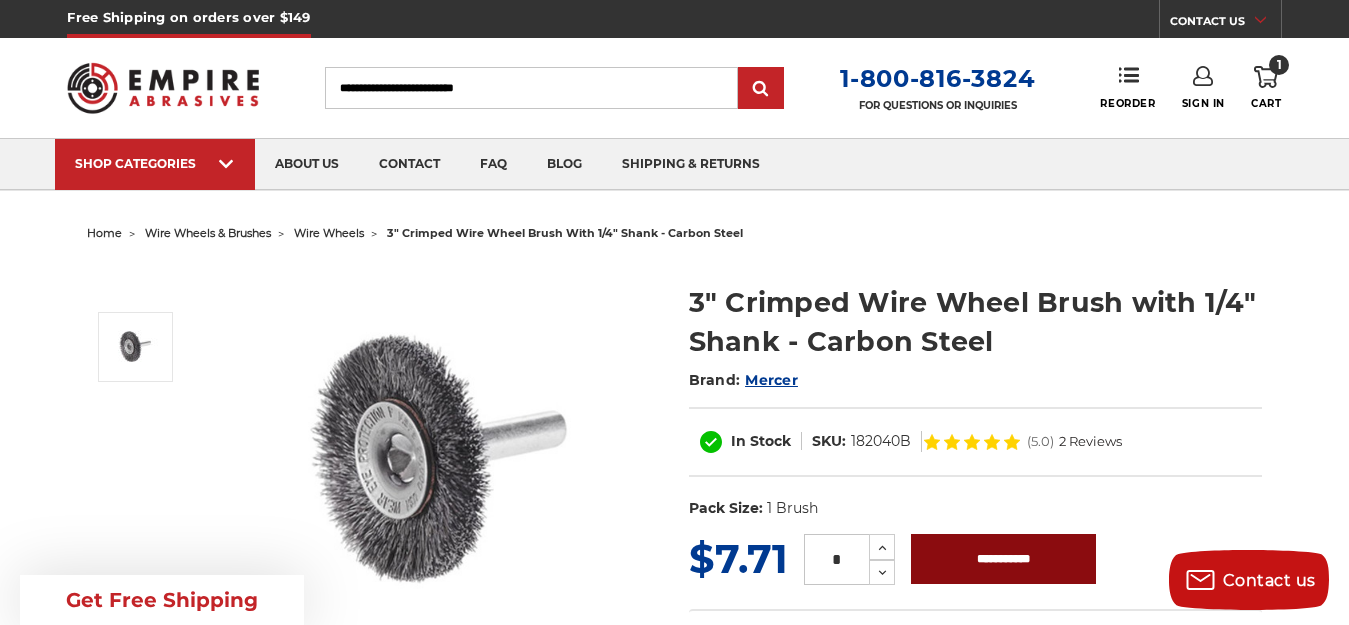 click on "**********" at bounding box center (1003, 559) 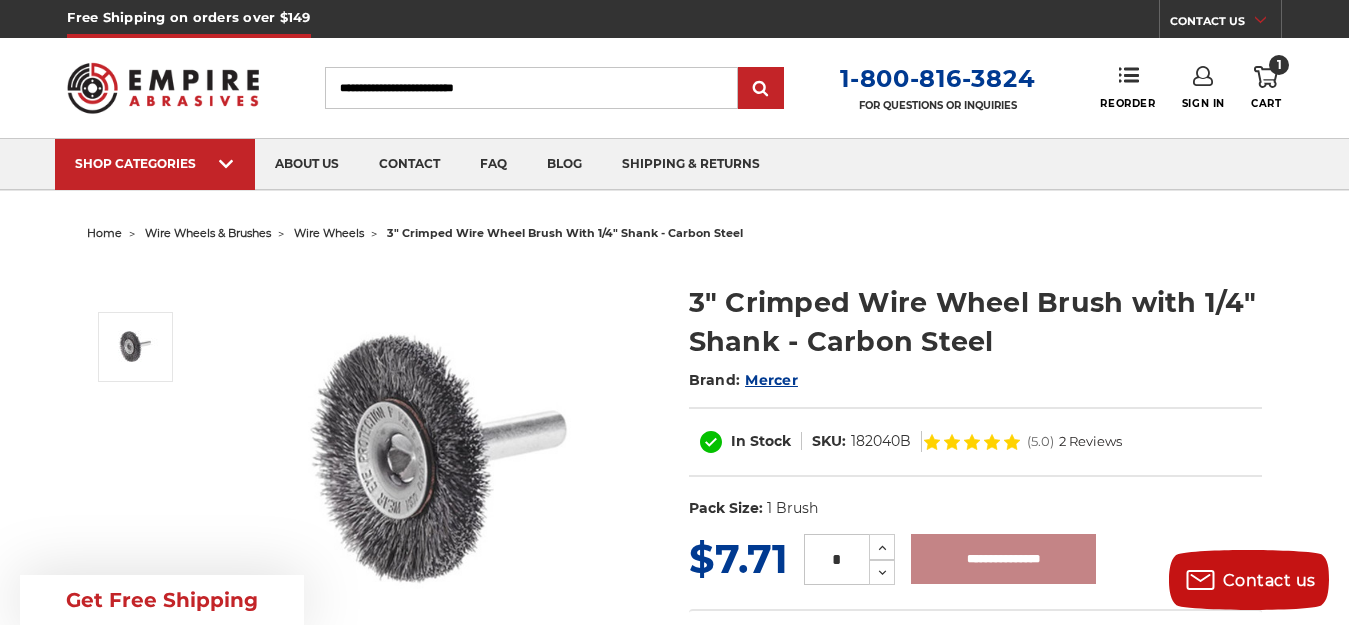type on "**********" 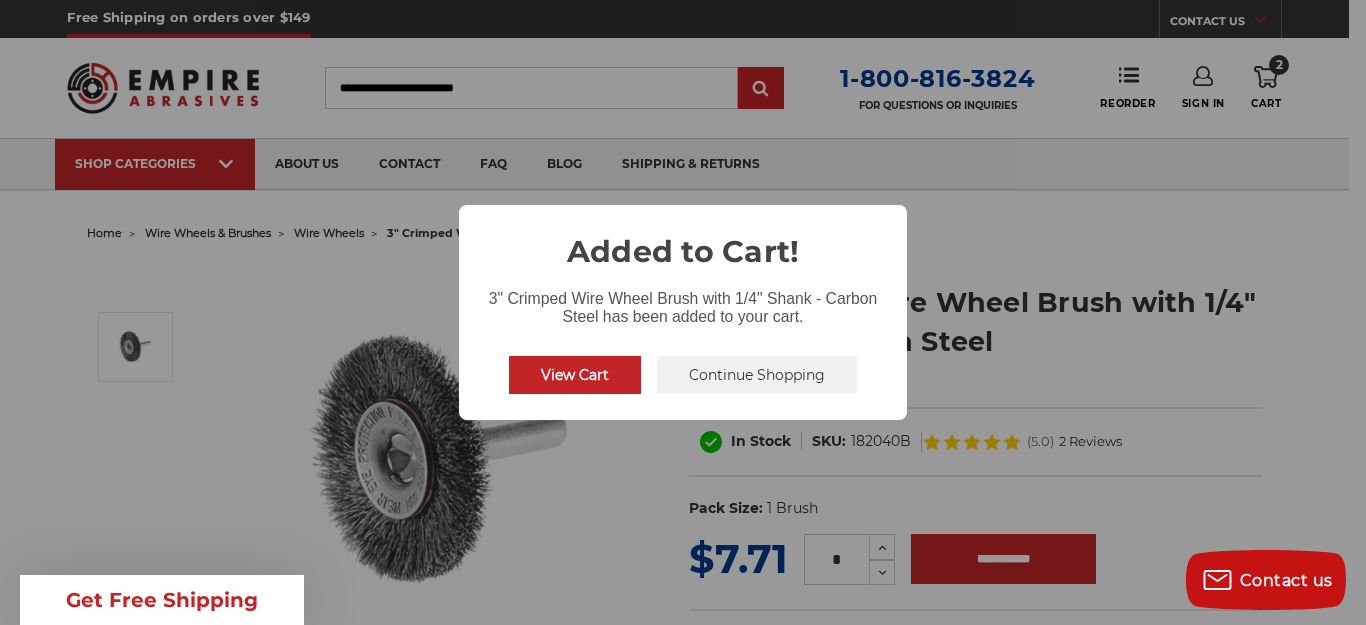 click on "View Cart" at bounding box center [575, 375] 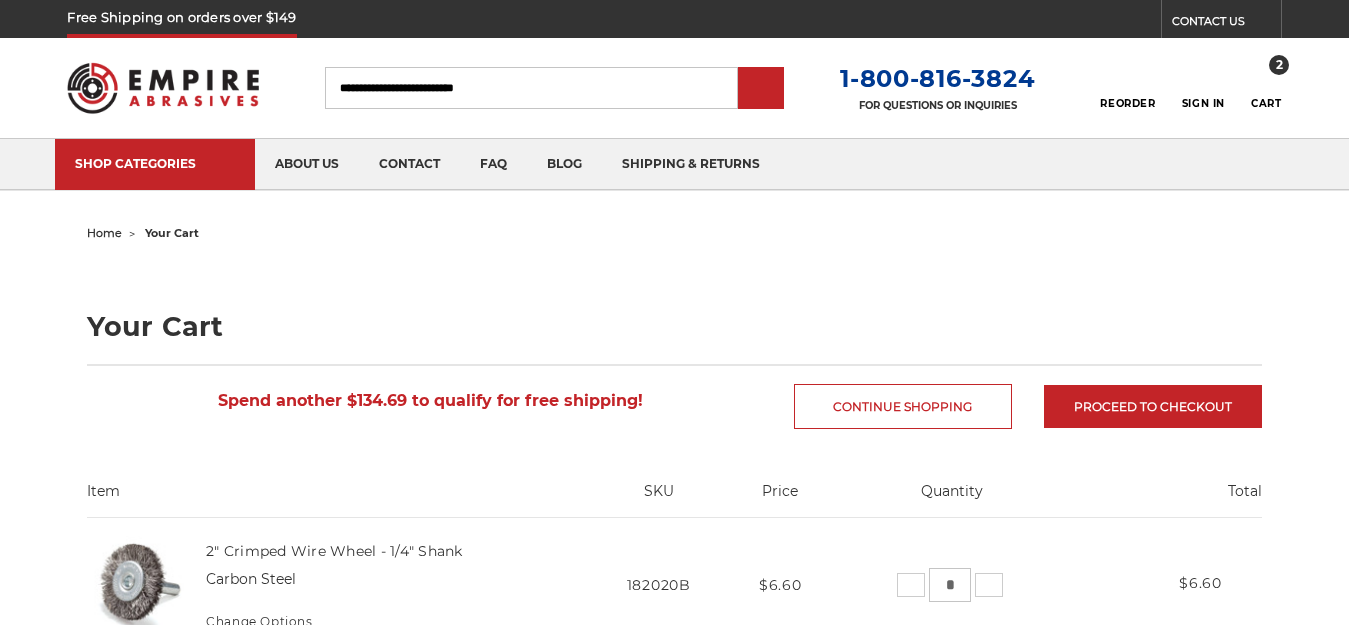 scroll, scrollTop: 0, scrollLeft: 0, axis: both 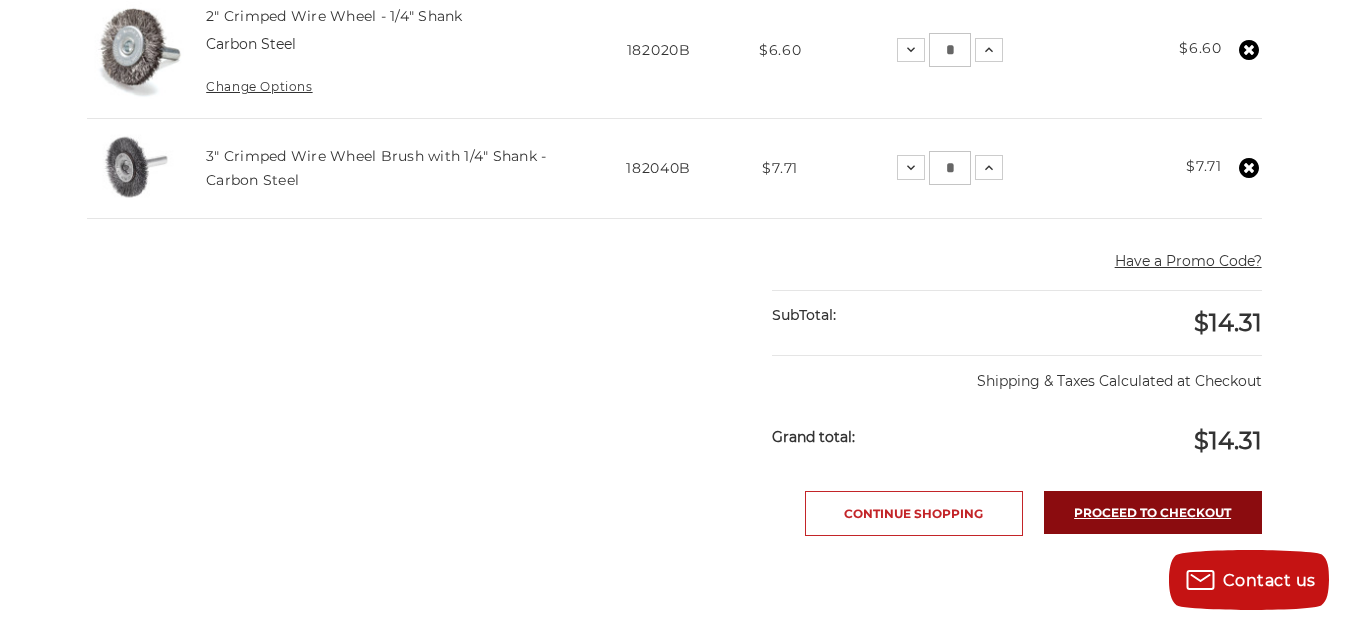 click on "Proceed to checkout" at bounding box center (1153, 512) 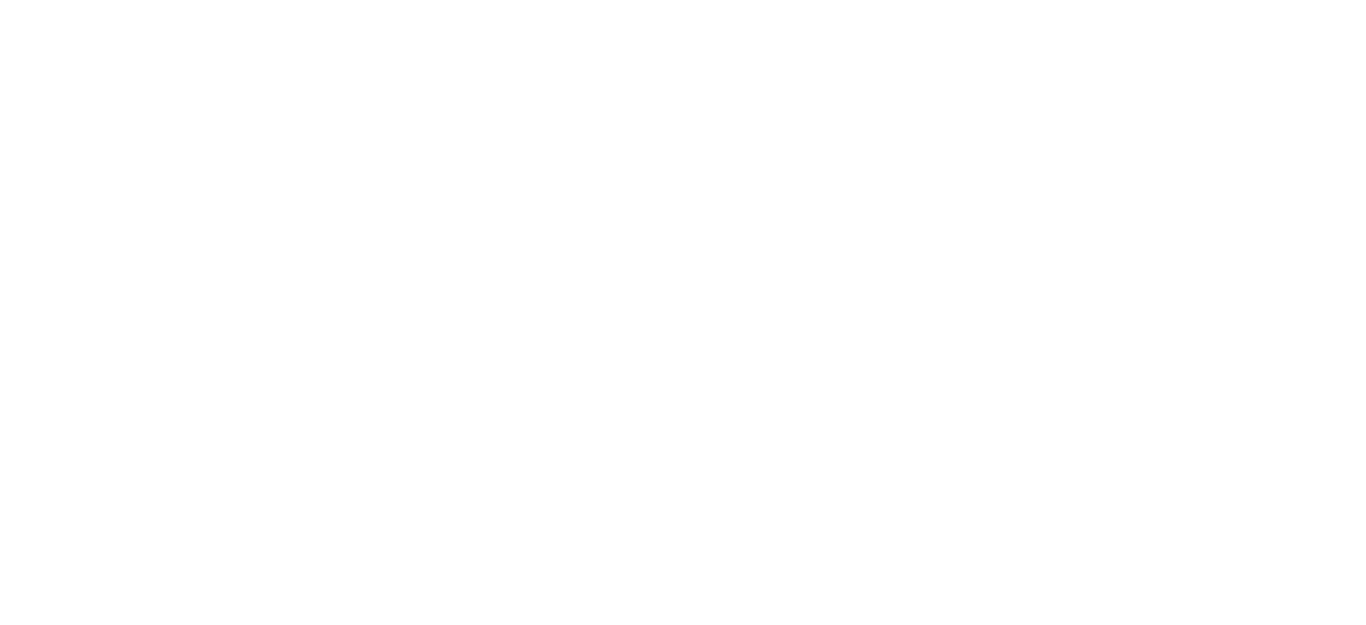 scroll, scrollTop: 0, scrollLeft: 0, axis: both 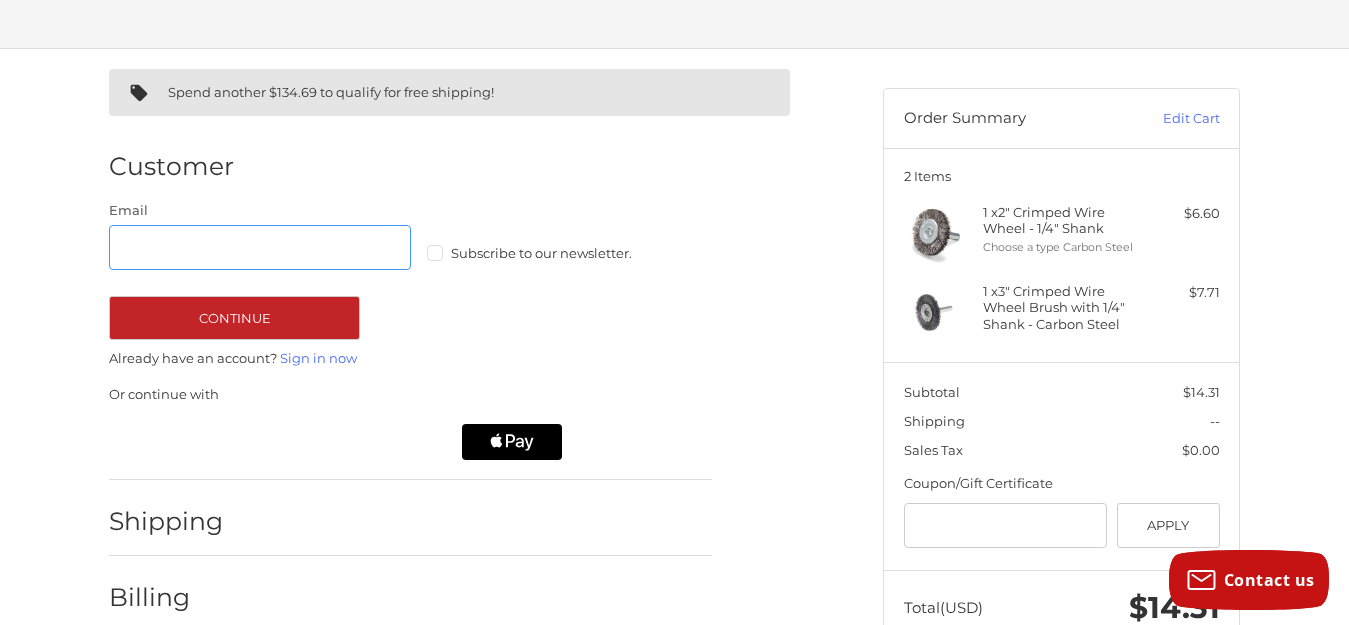 click on "Email" at bounding box center [260, 247] 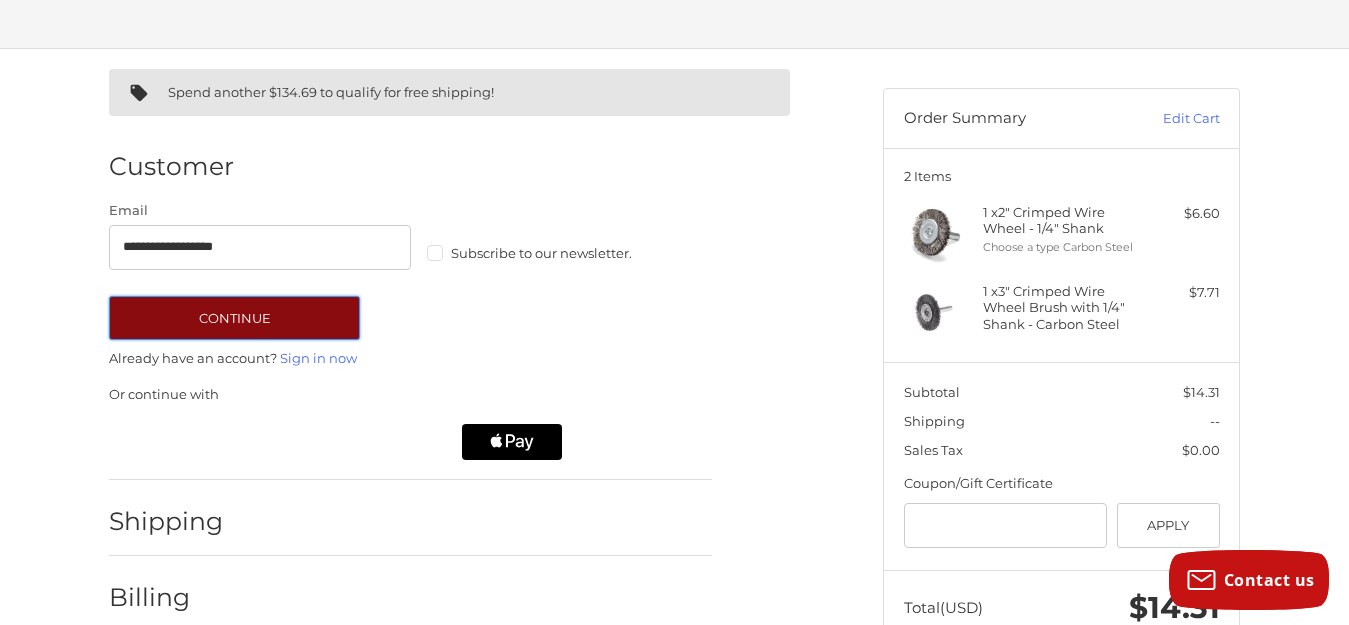 click on "Continue" at bounding box center [234, 318] 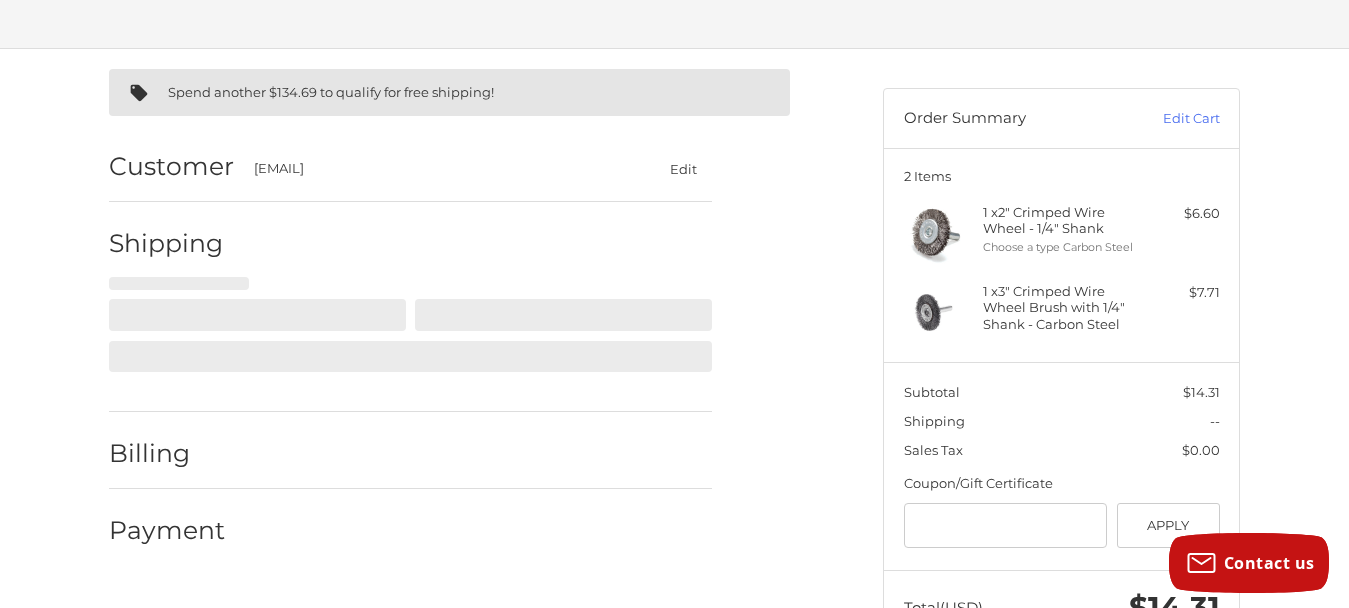 select on "**" 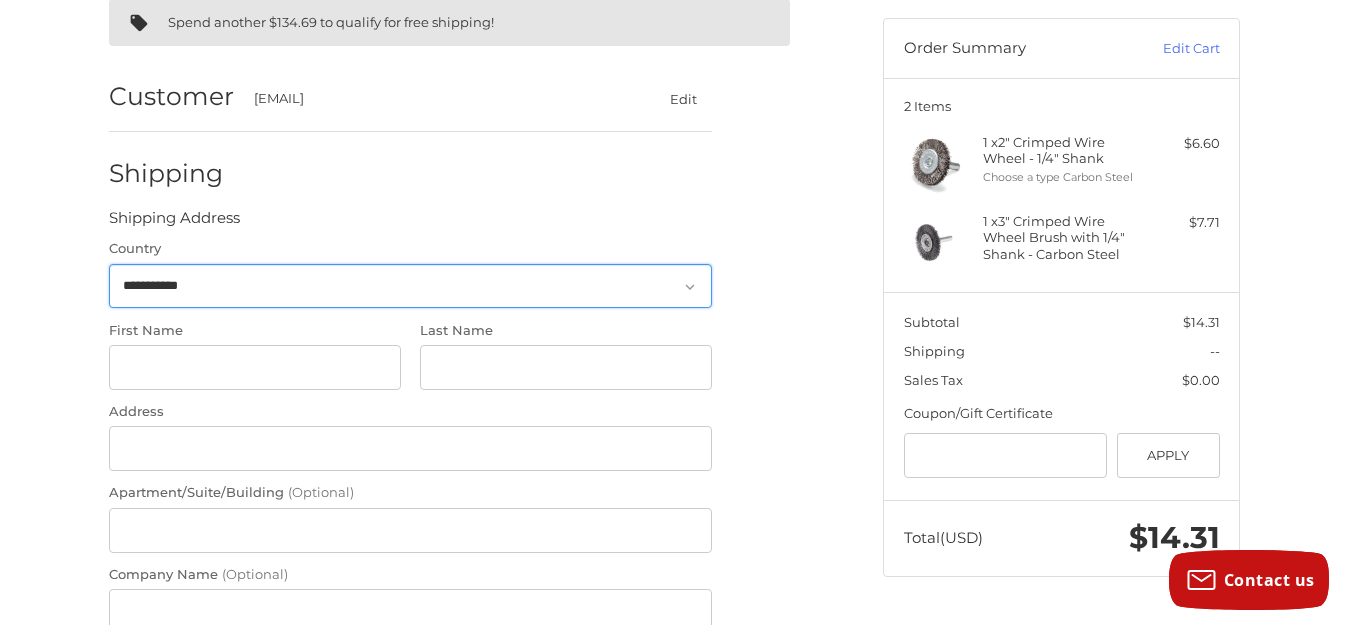 scroll, scrollTop: 185, scrollLeft: 0, axis: vertical 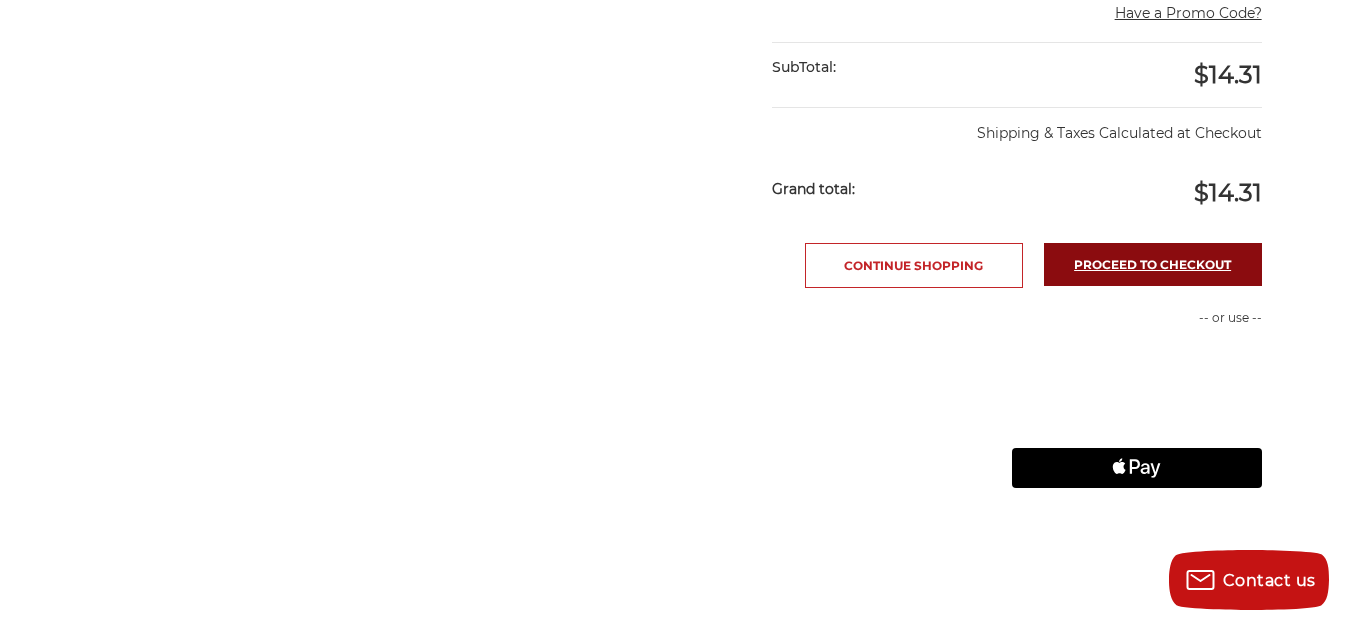 click on "Proceed to checkout" at bounding box center [1153, 264] 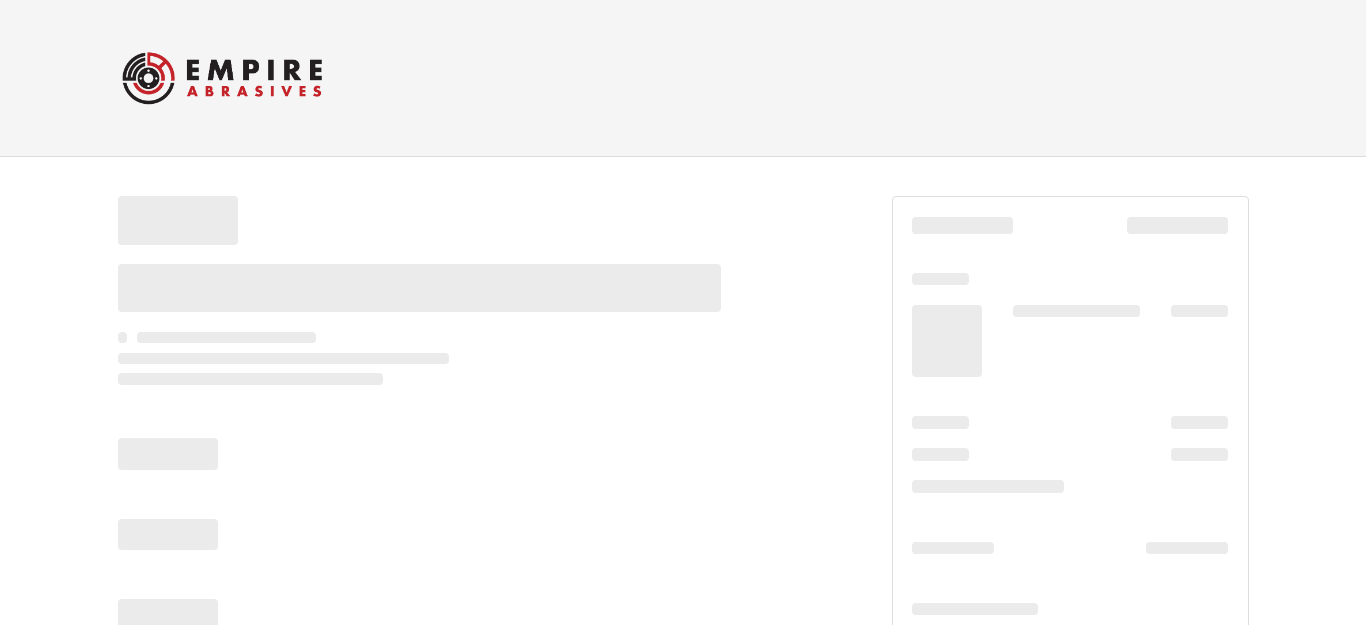 scroll, scrollTop: 0, scrollLeft: 0, axis: both 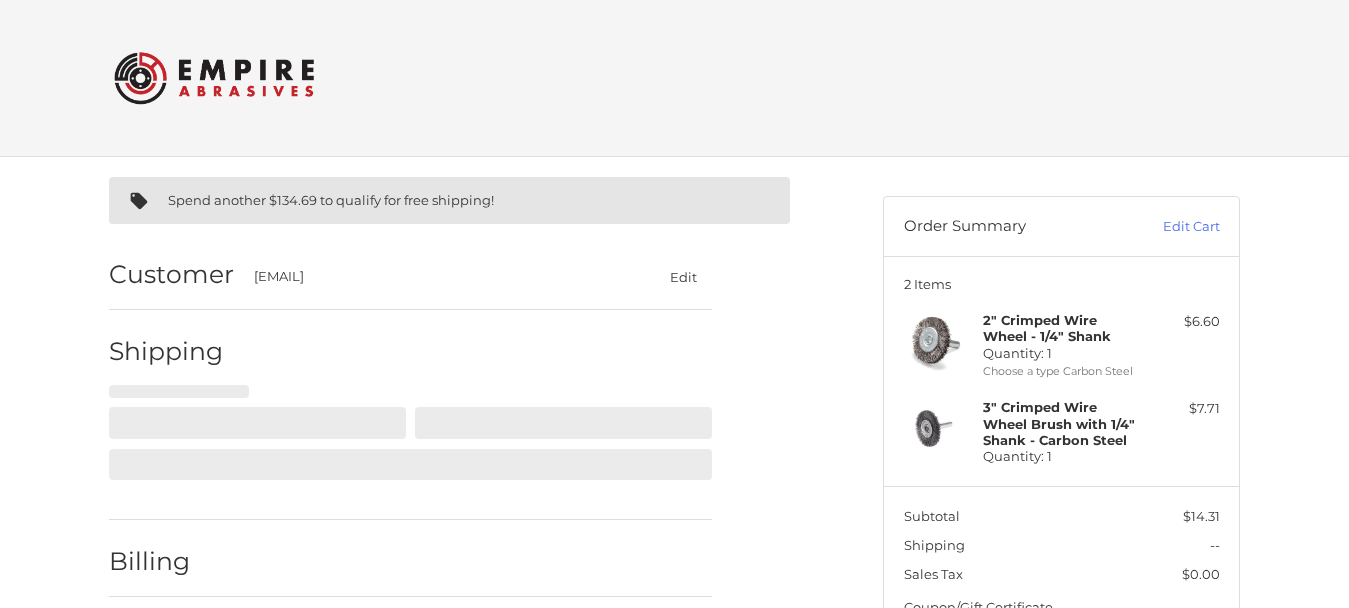 select on "**" 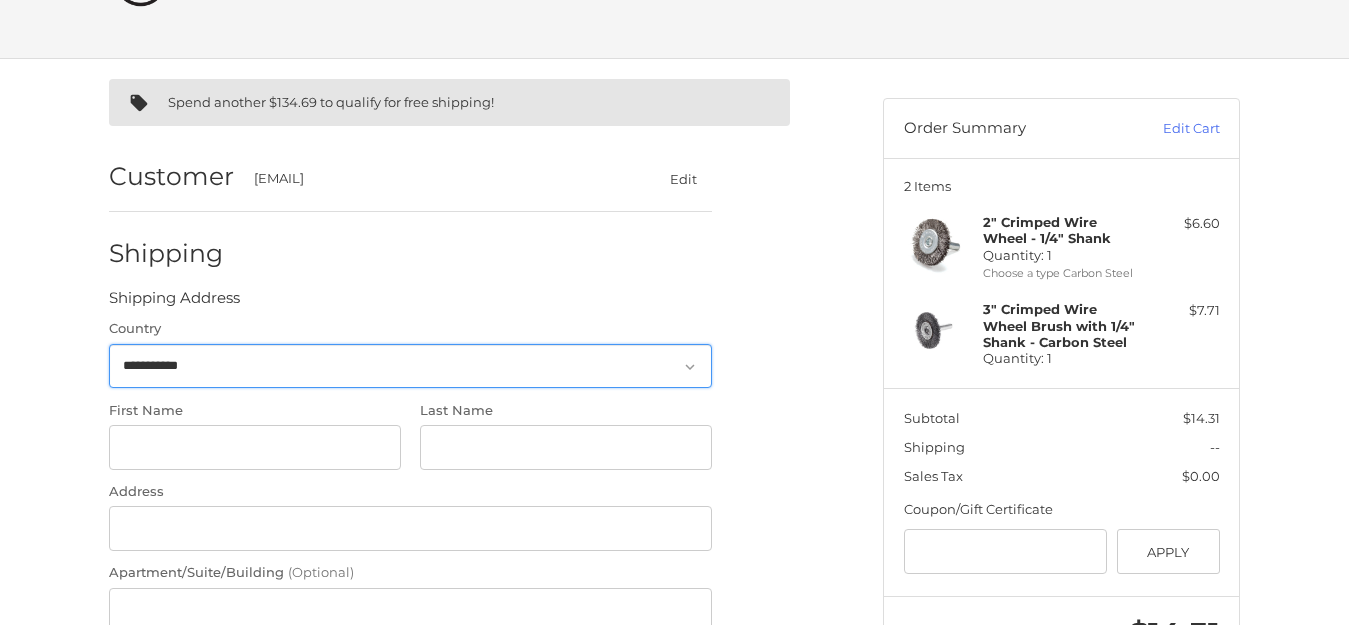 scroll, scrollTop: 185, scrollLeft: 0, axis: vertical 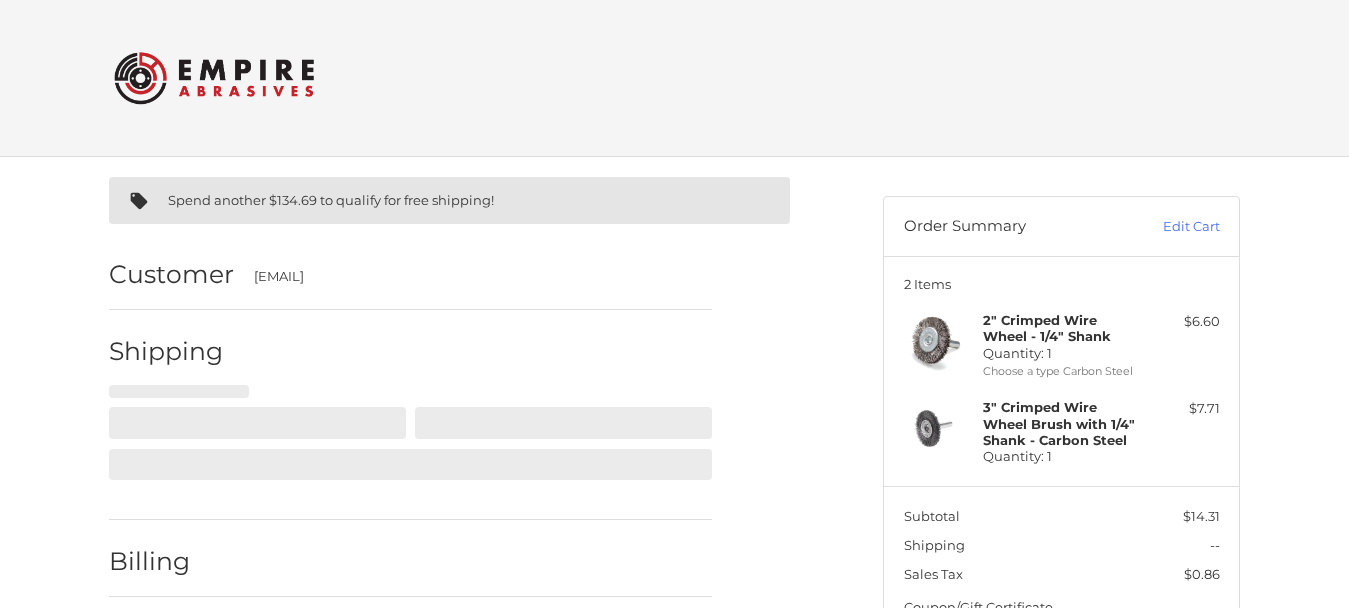 select on "**" 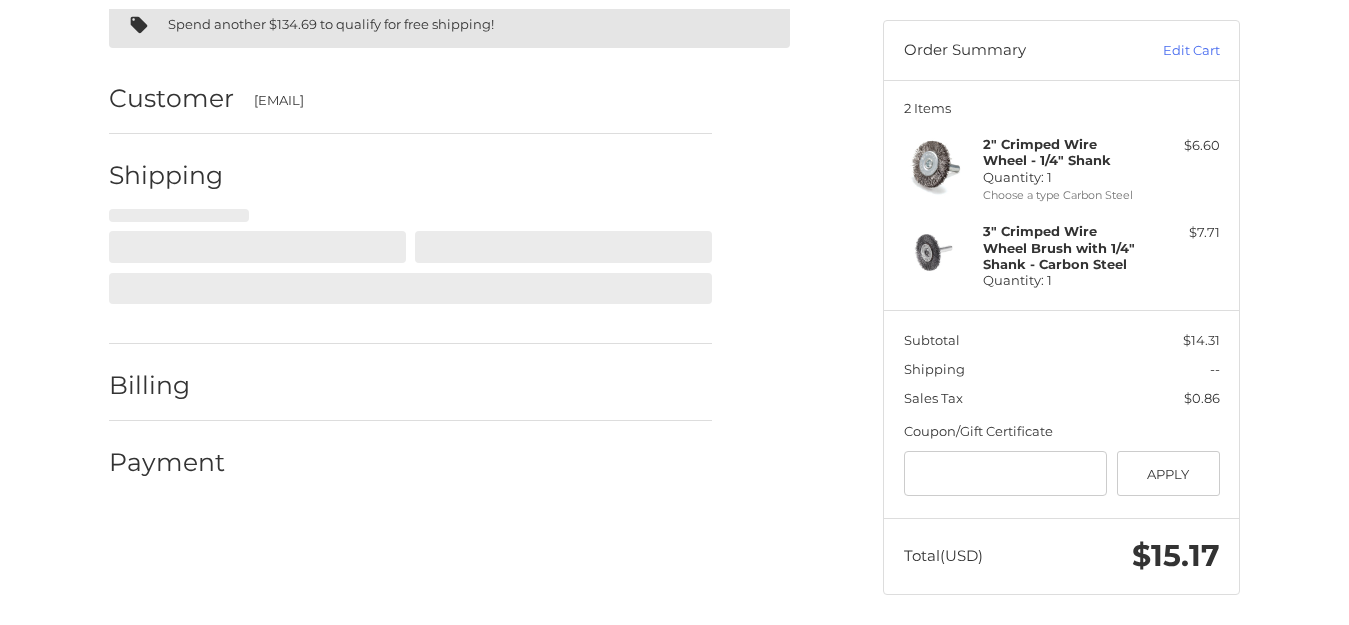 scroll, scrollTop: 0, scrollLeft: 0, axis: both 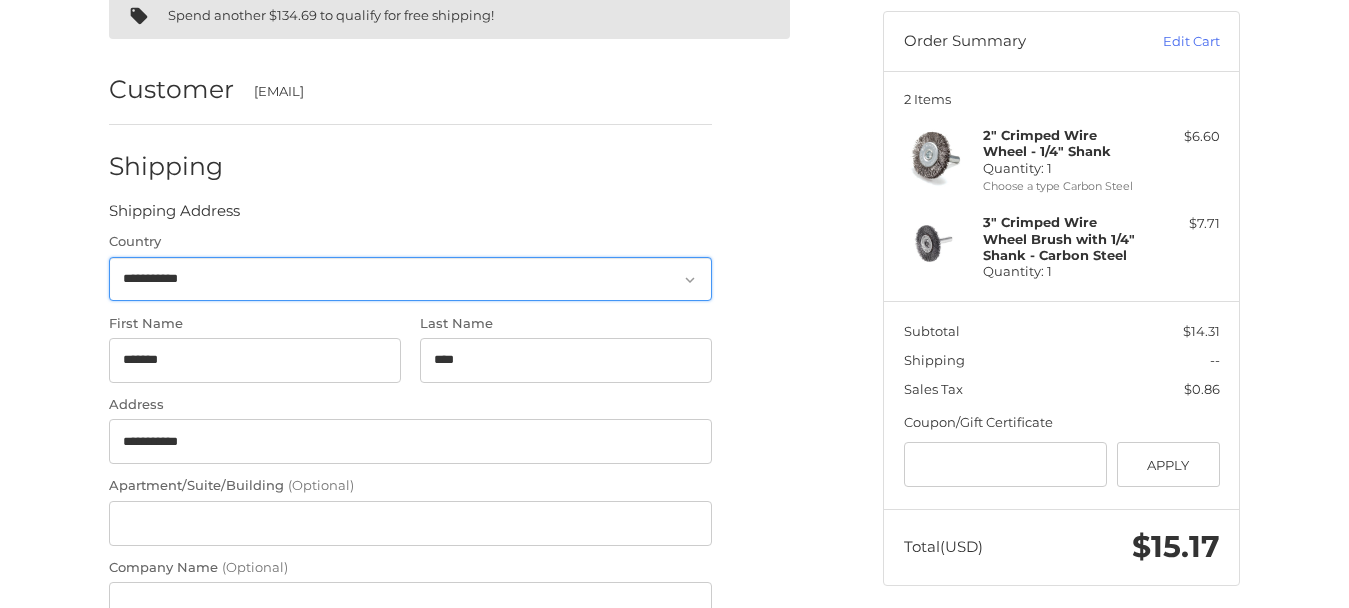 select on "**" 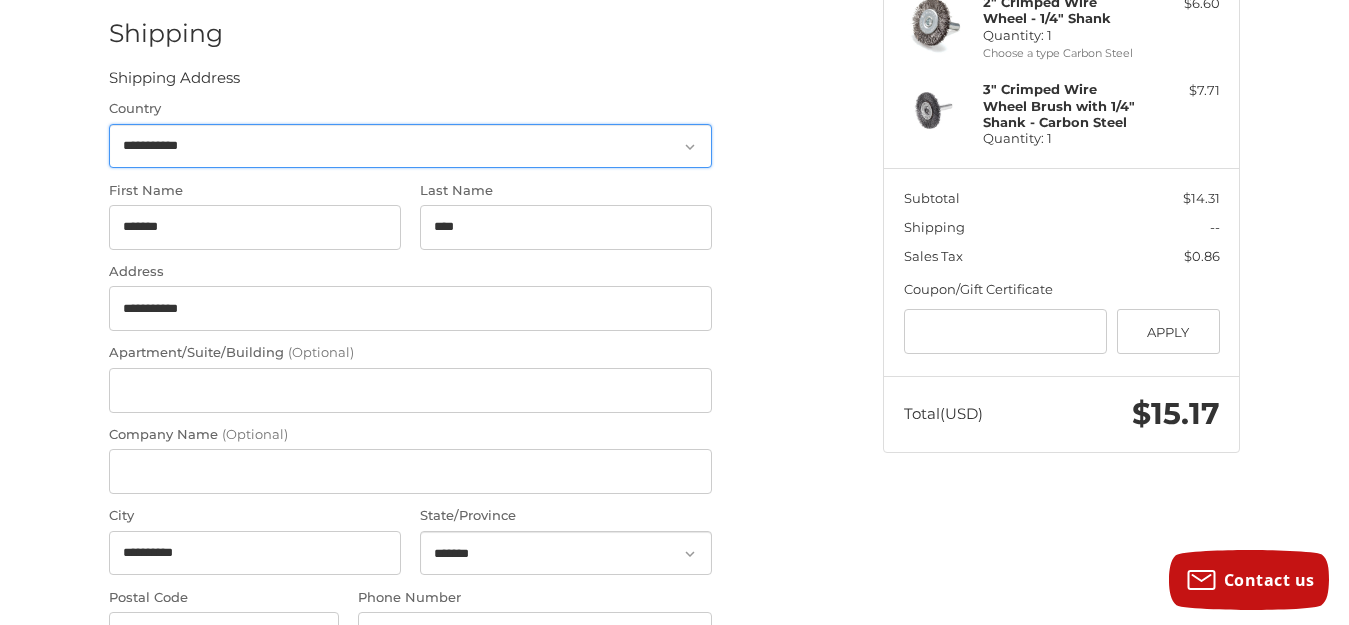 scroll, scrollTop: 412, scrollLeft: 0, axis: vertical 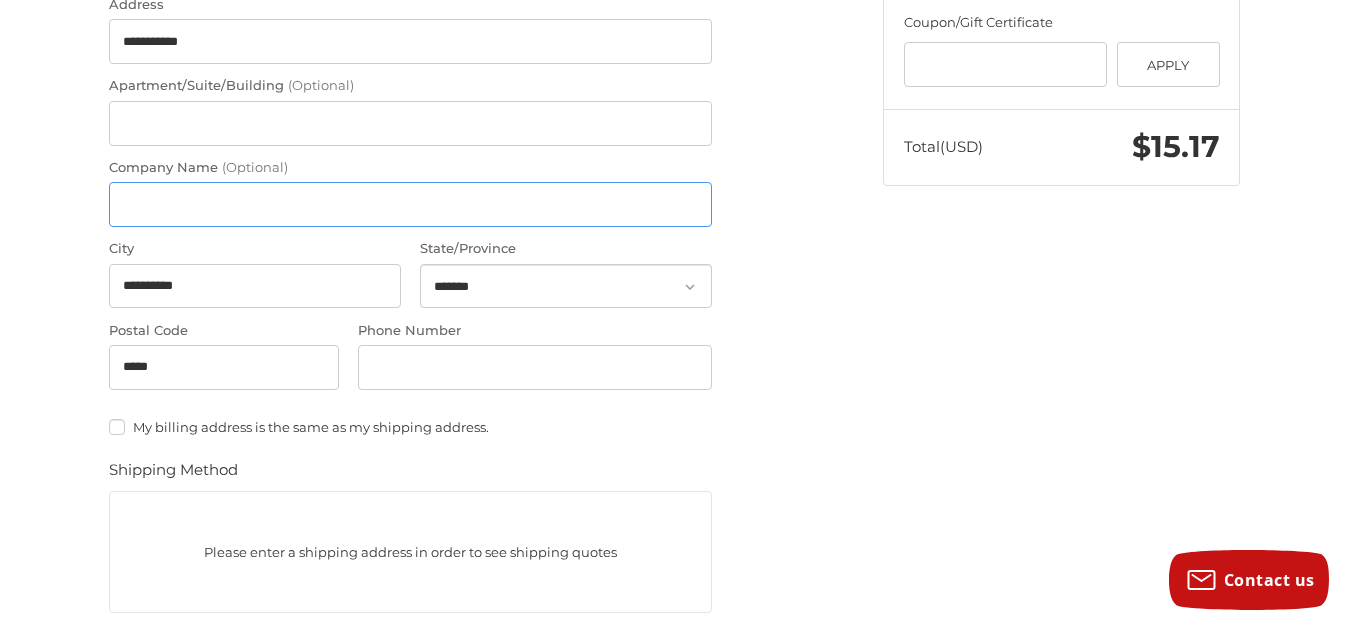 click on "Company Name   (Optional)" at bounding box center (410, 204) 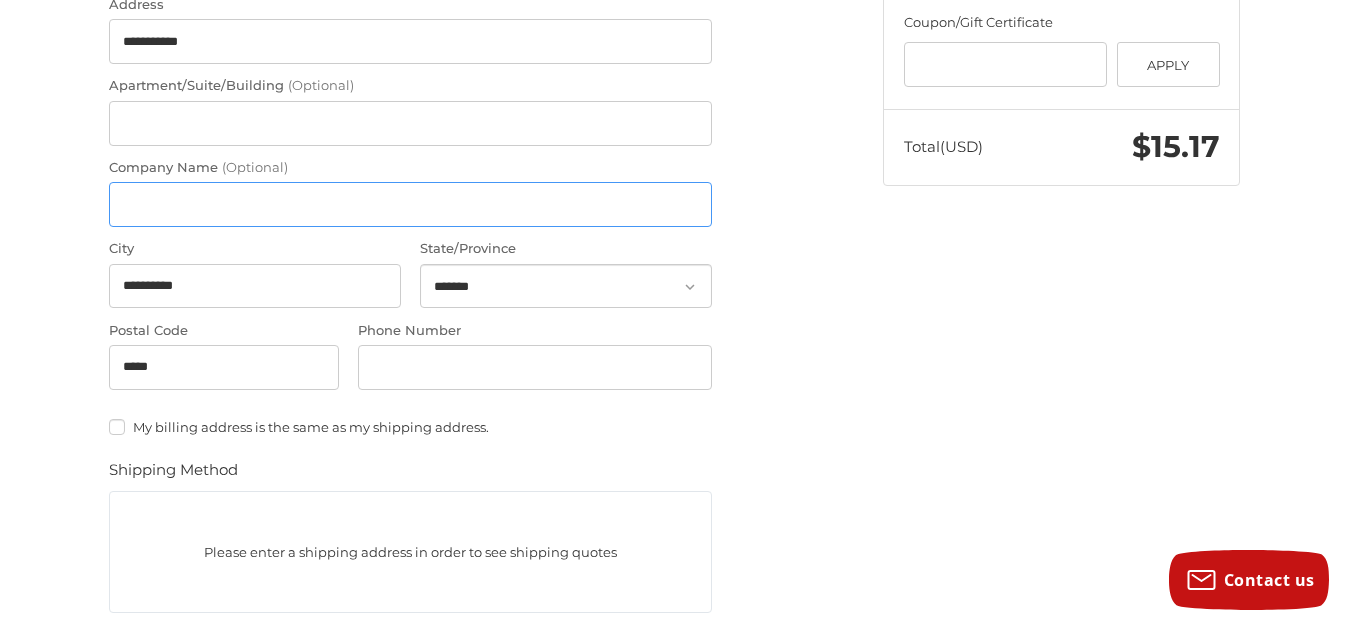 type on "**********" 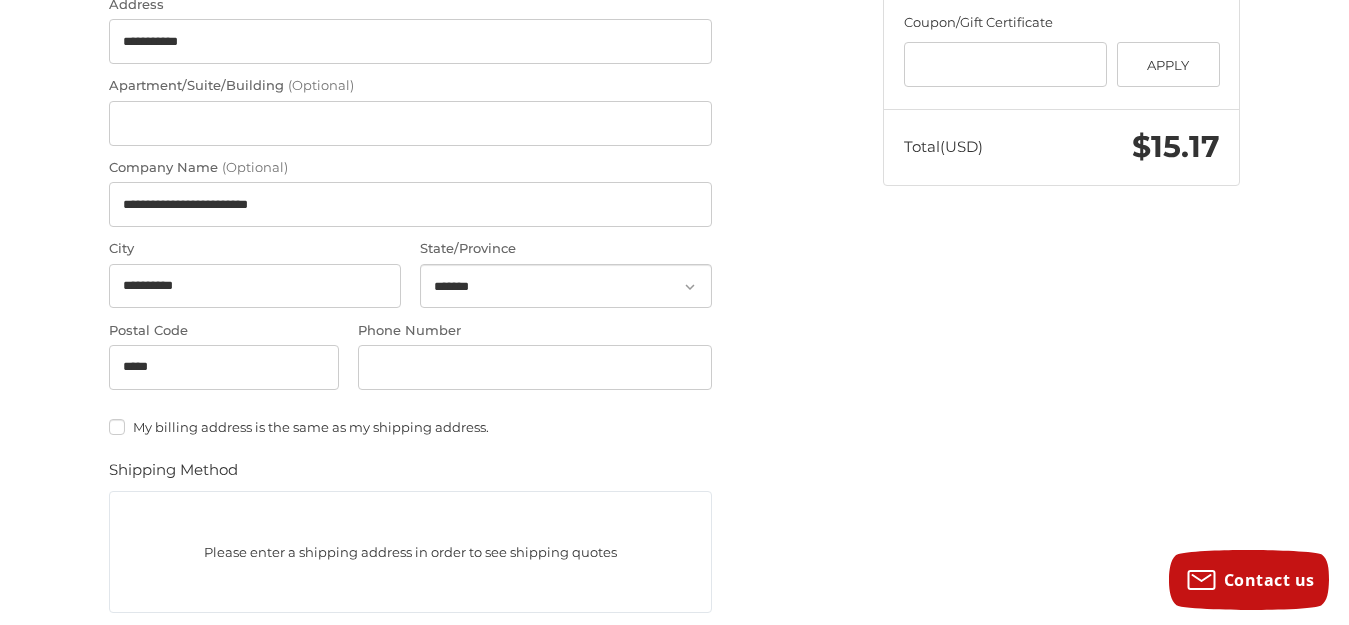 type on "****" 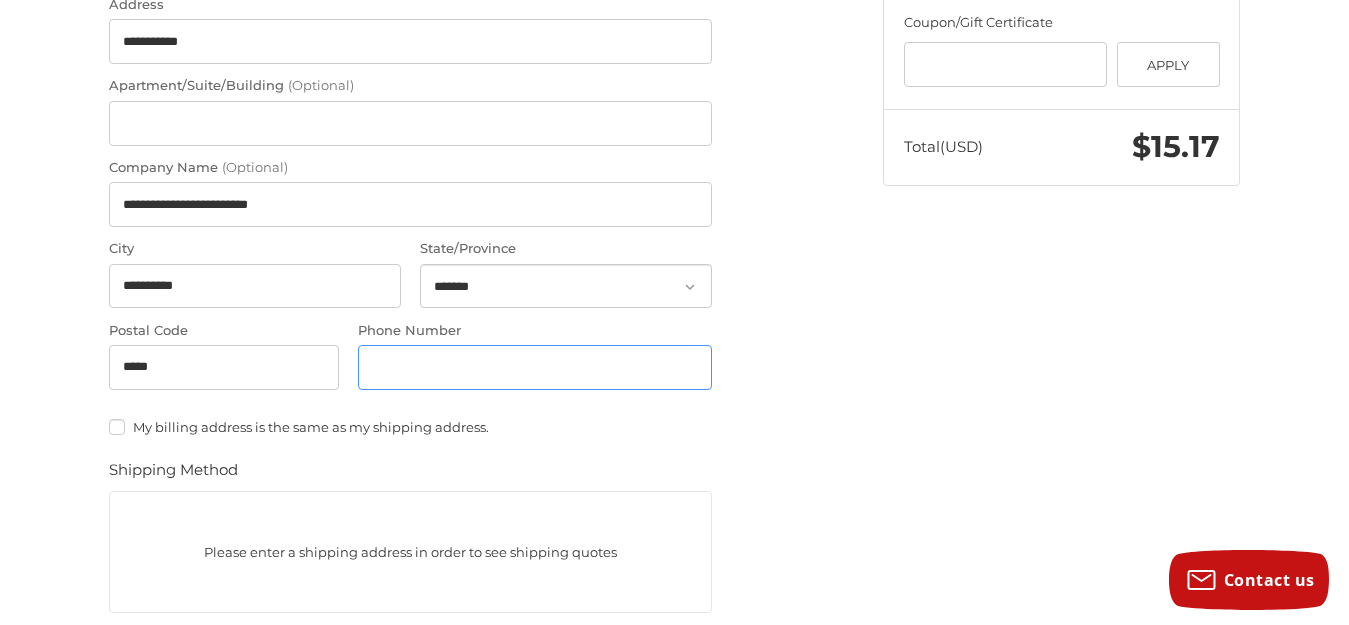 type on "**********" 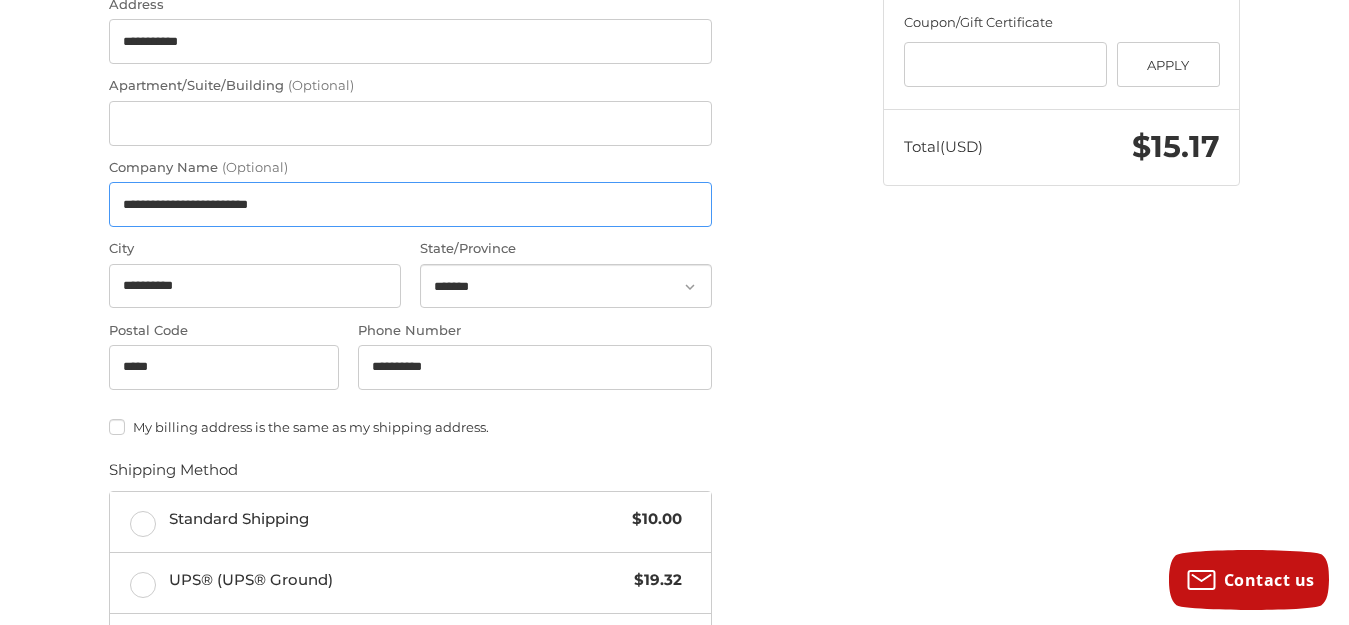 scroll, scrollTop: 39, scrollLeft: 0, axis: vertical 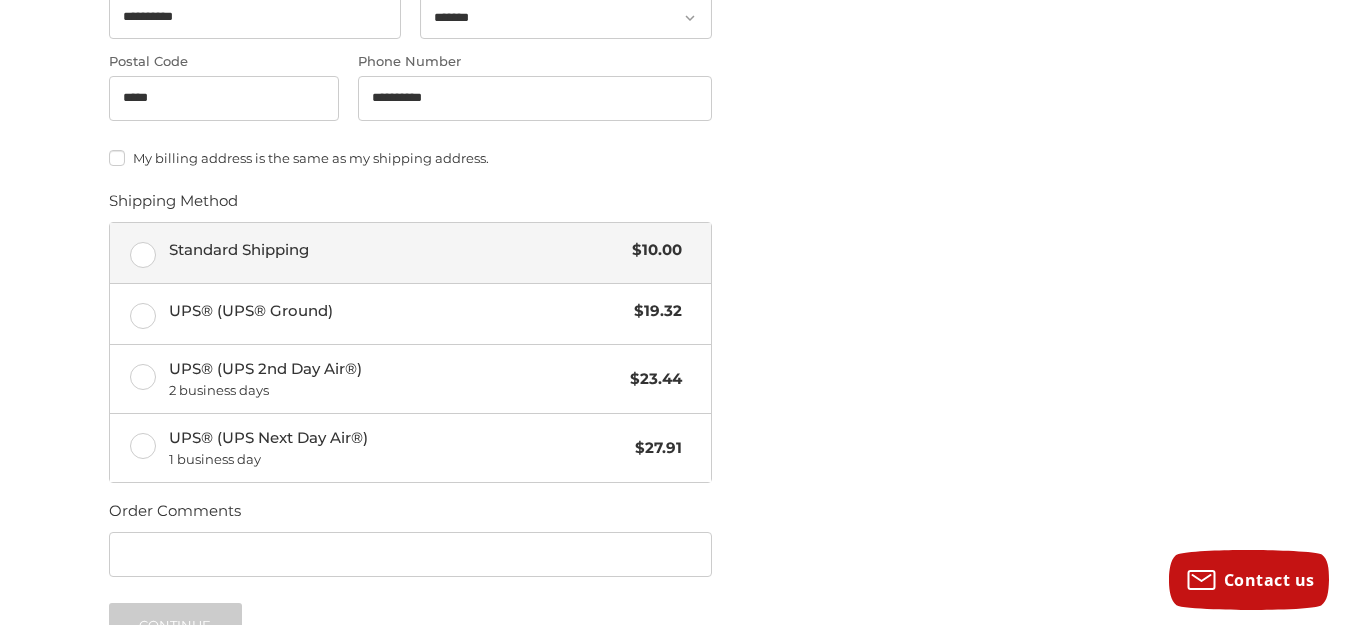 click on "Standard Shipping $10.00" at bounding box center (410, 253) 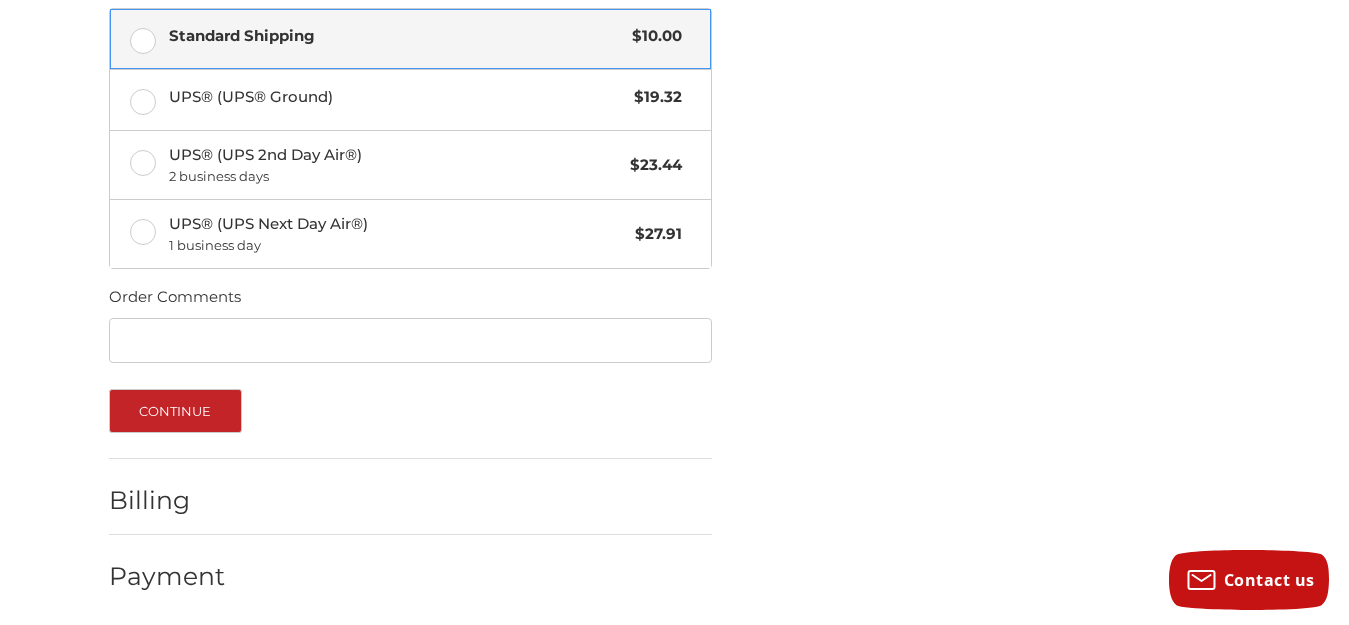 scroll, scrollTop: 1073, scrollLeft: 0, axis: vertical 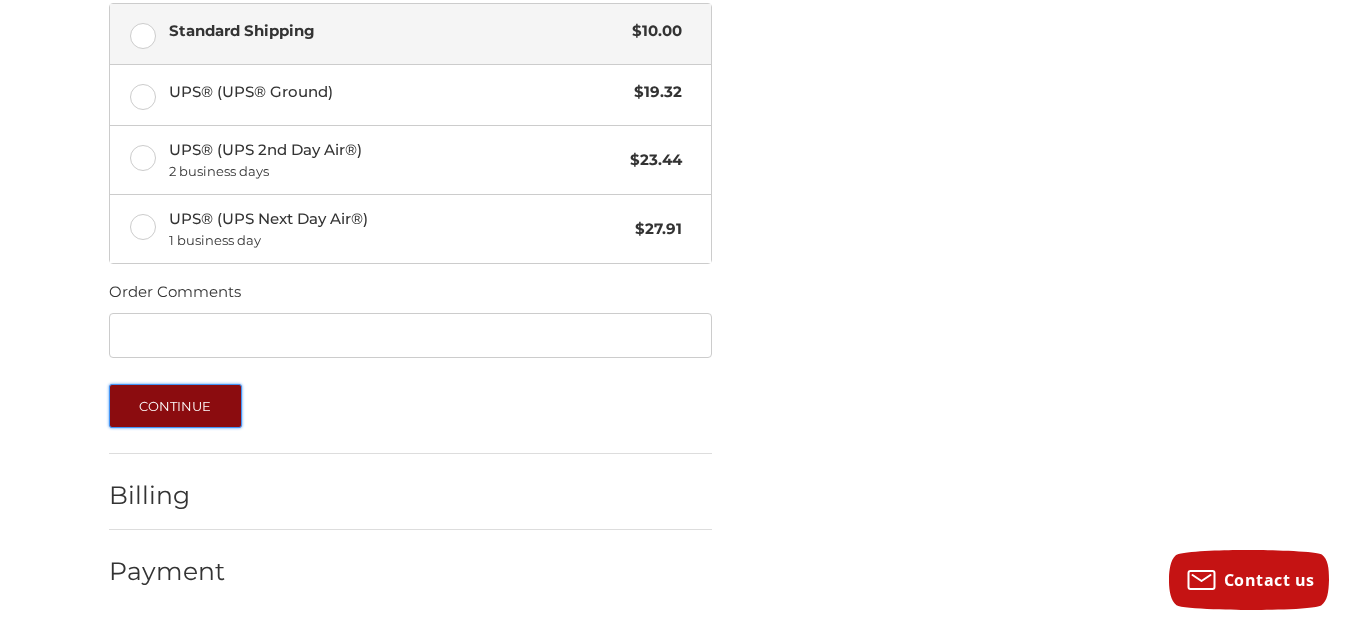click on "Continue" at bounding box center (175, 406) 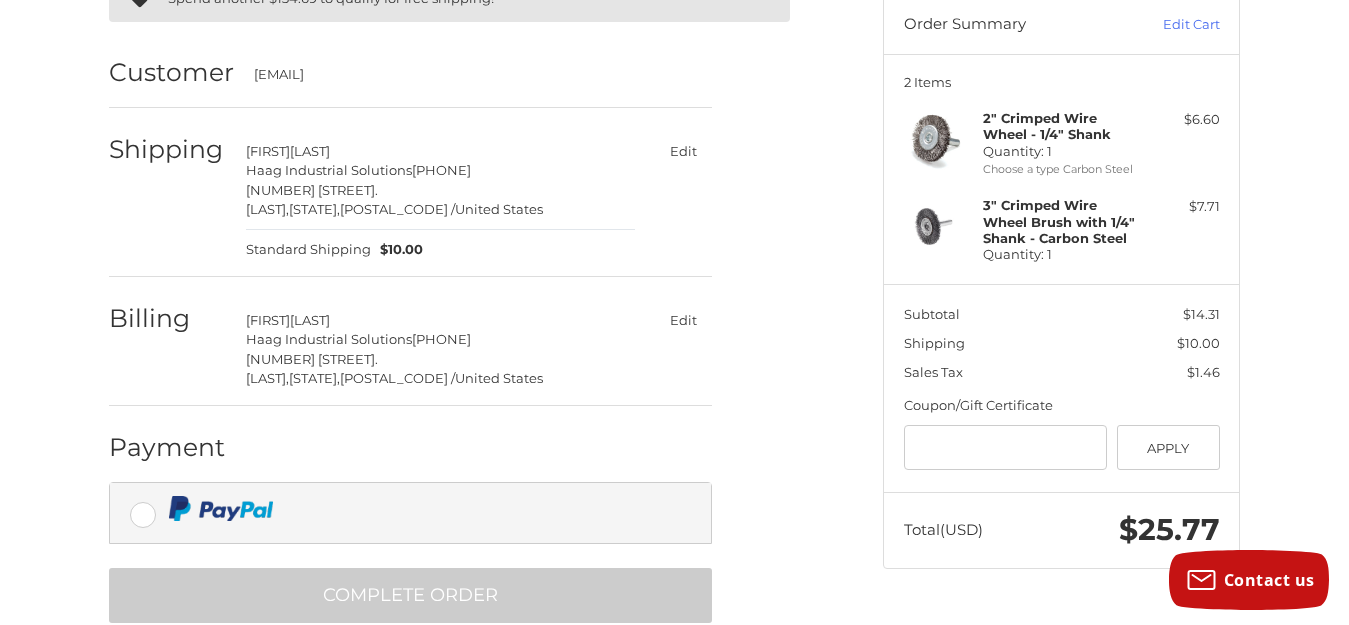 scroll, scrollTop: 244, scrollLeft: 0, axis: vertical 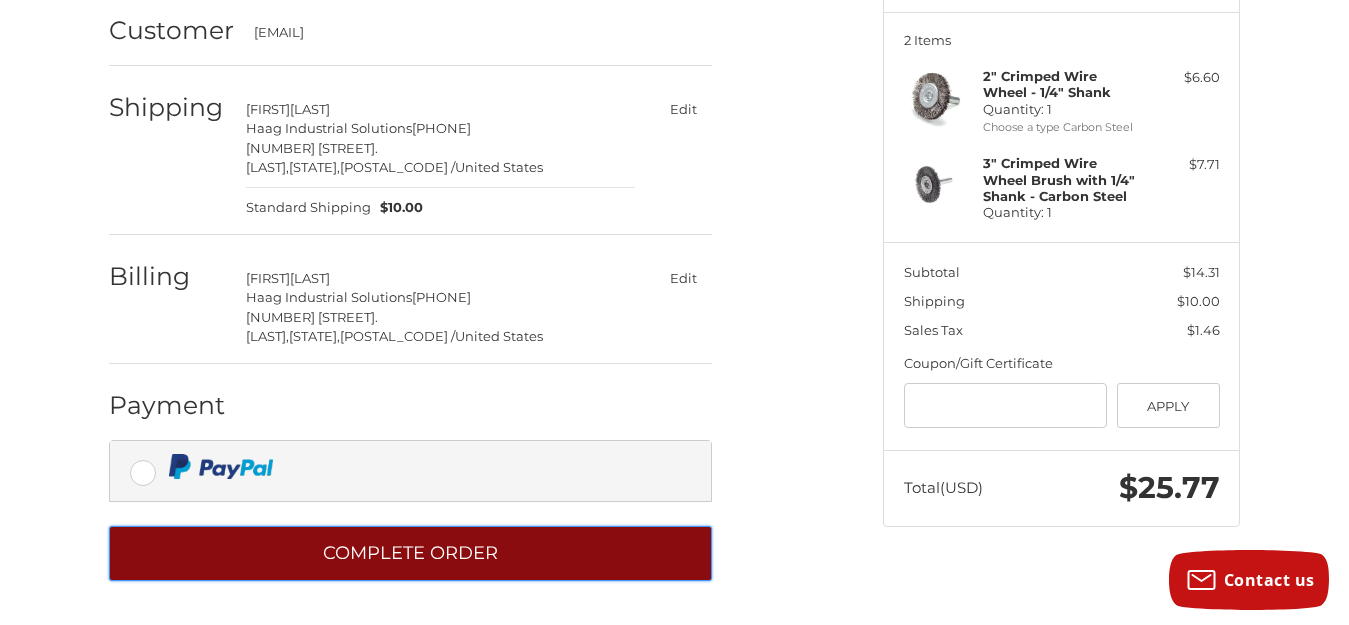 click on "Complete order" at bounding box center [410, 553] 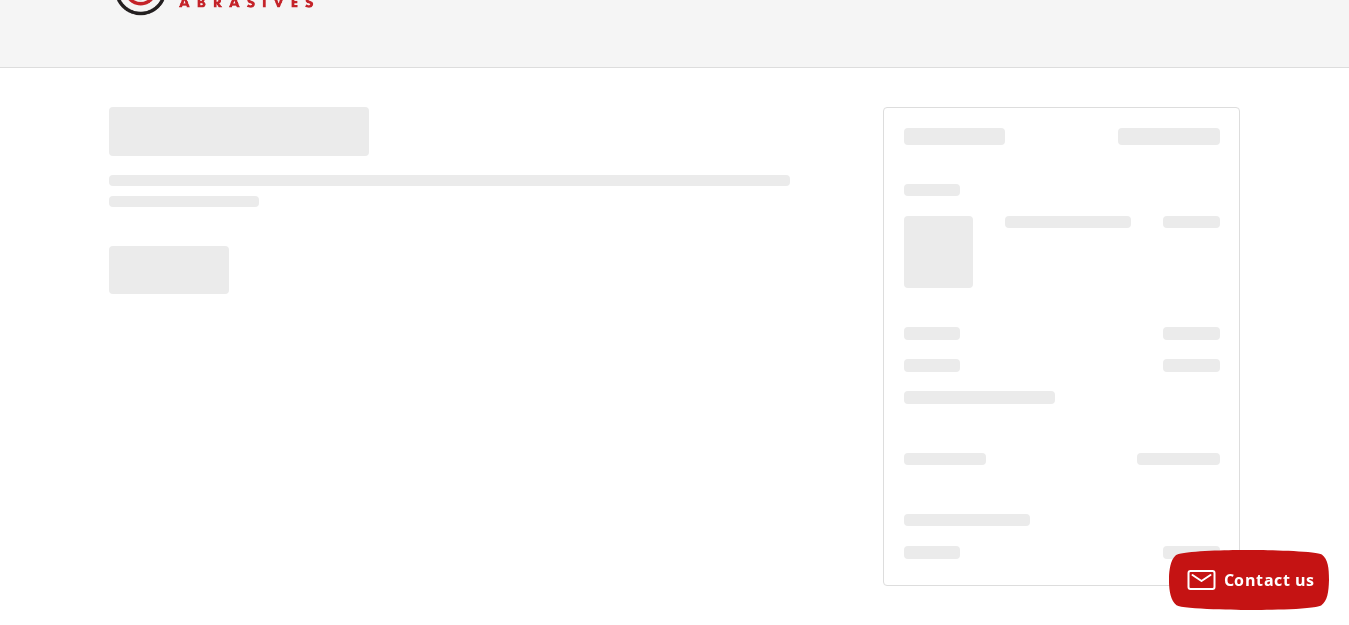 scroll, scrollTop: 89, scrollLeft: 0, axis: vertical 